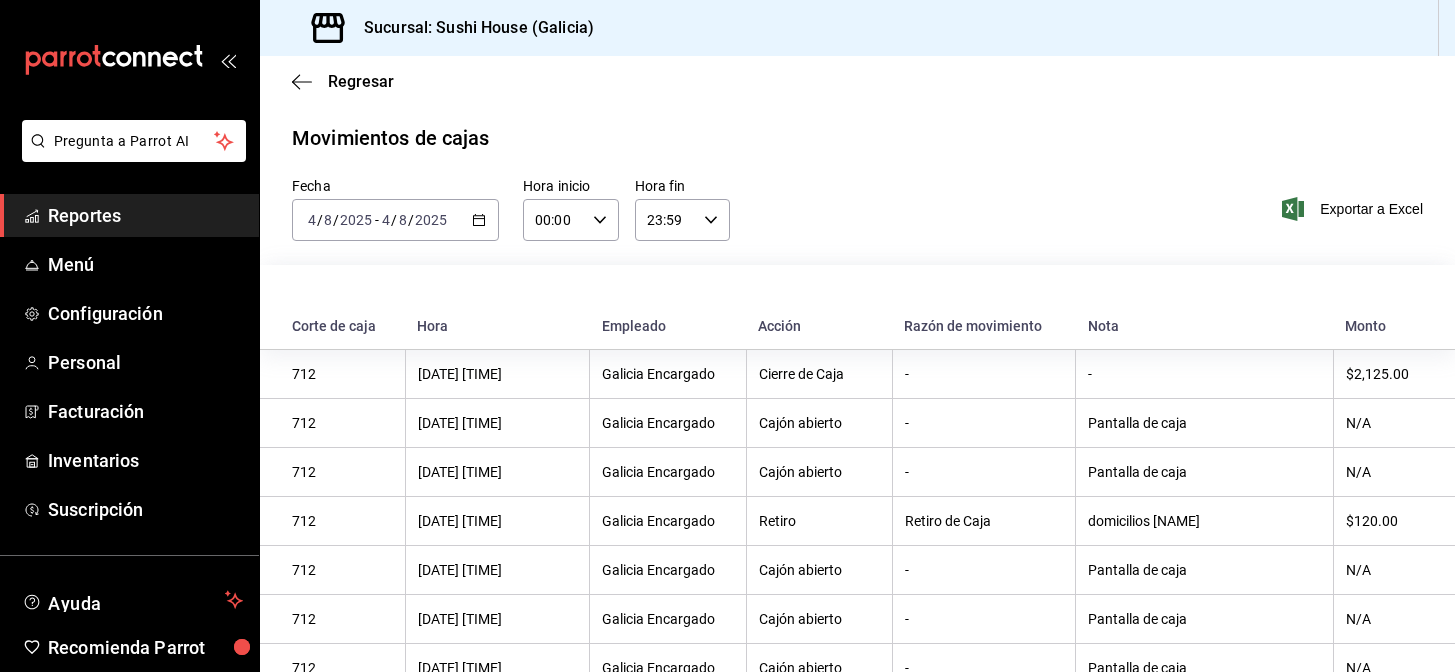 scroll, scrollTop: 0, scrollLeft: 0, axis: both 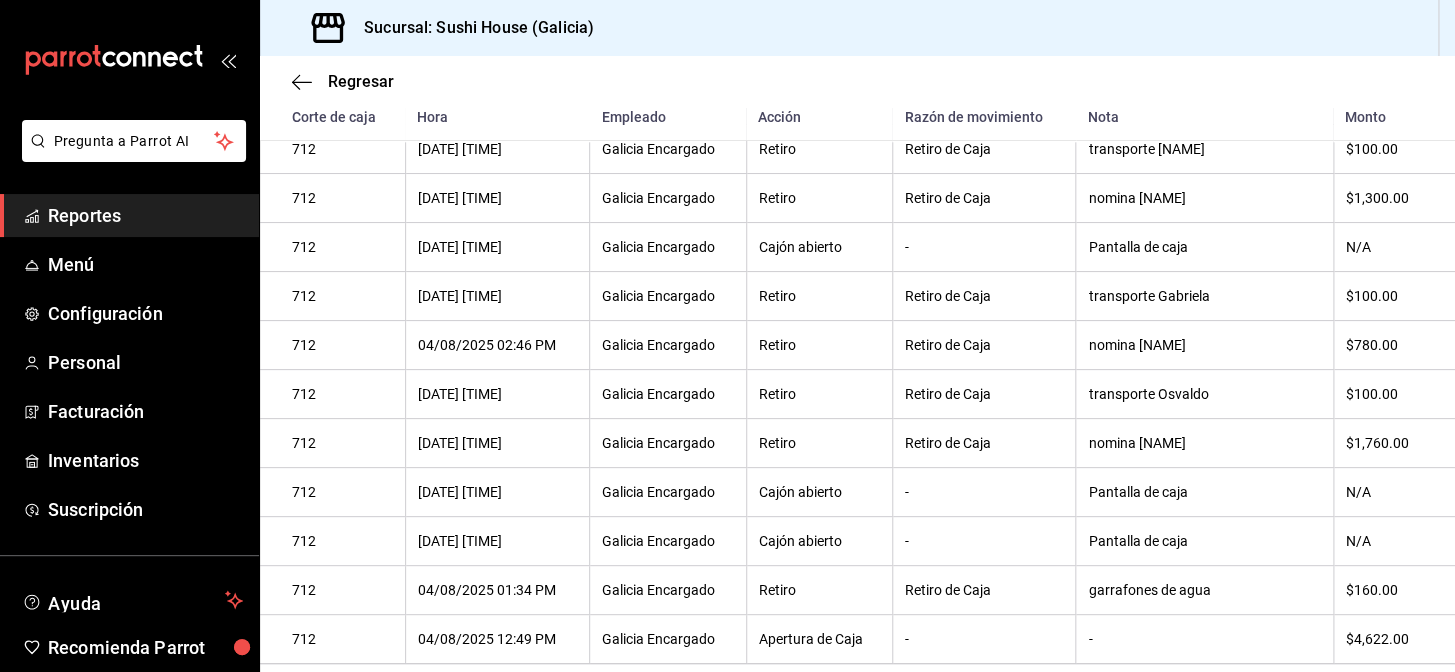 click on "Reportes" at bounding box center (145, 215) 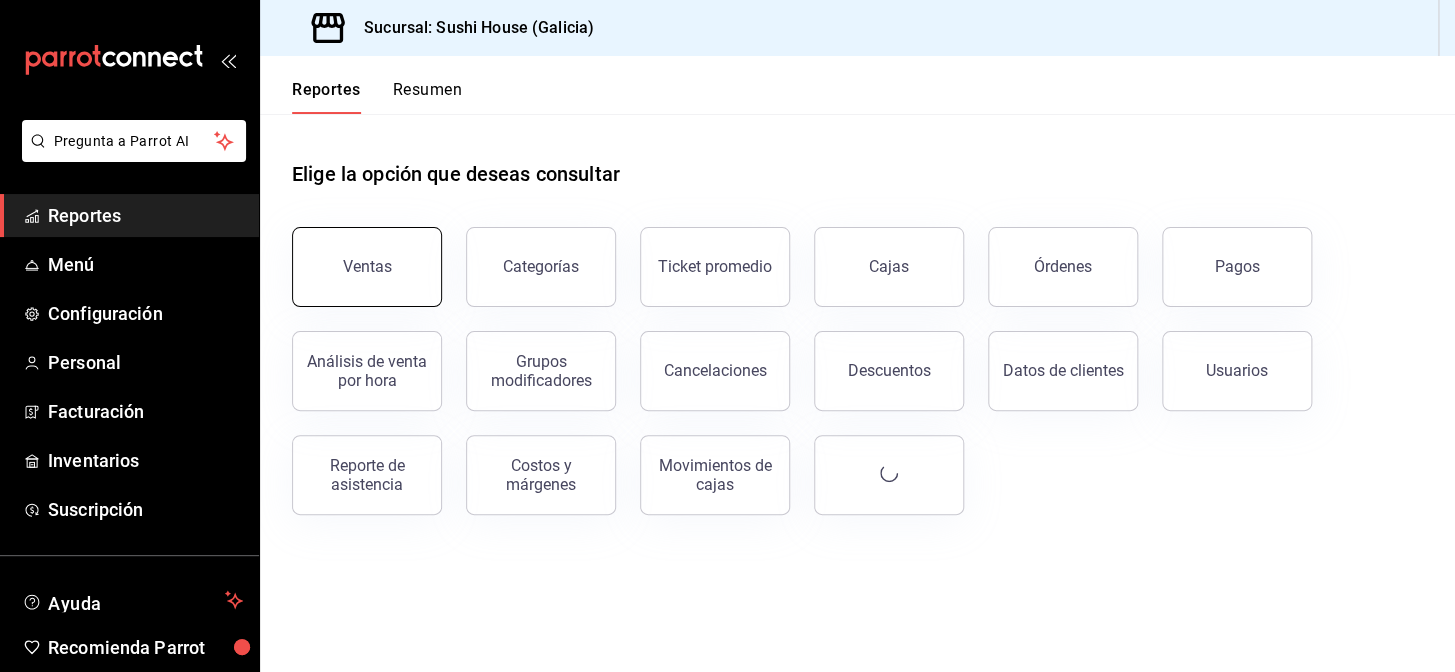 click on "Ventas" at bounding box center (367, 267) 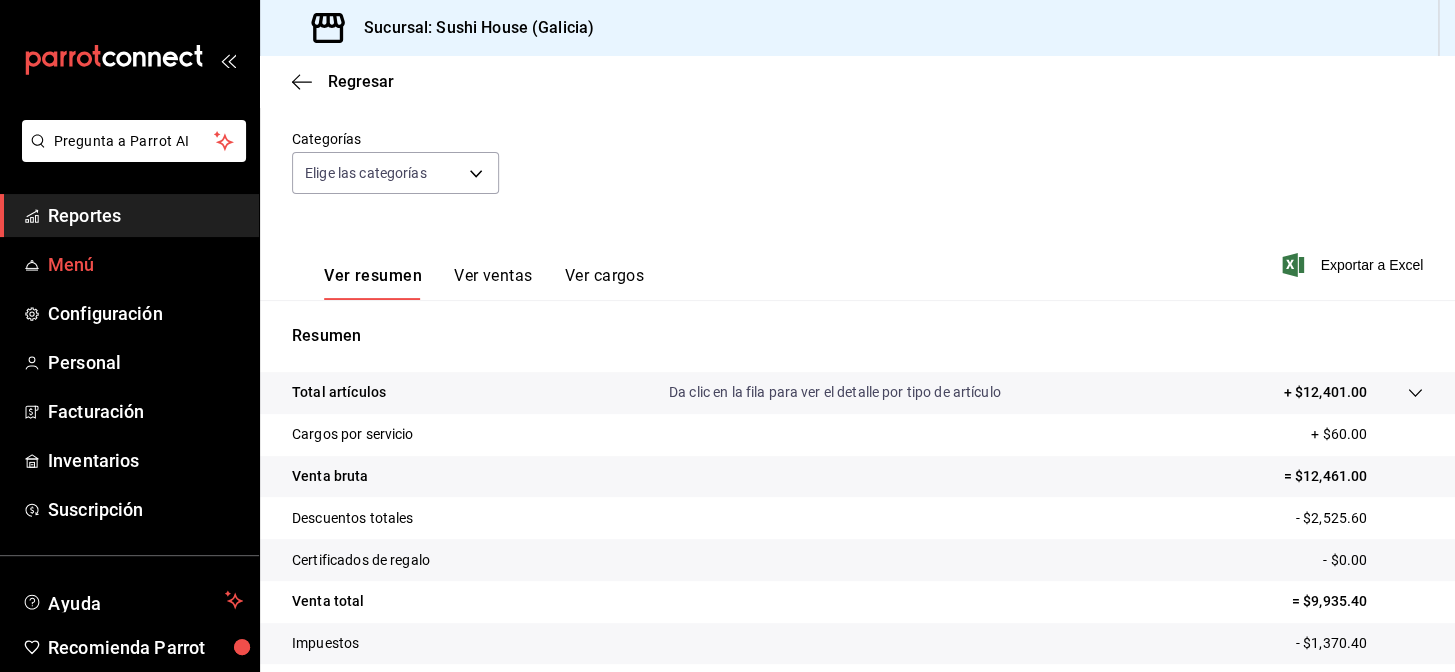 scroll, scrollTop: 0, scrollLeft: 0, axis: both 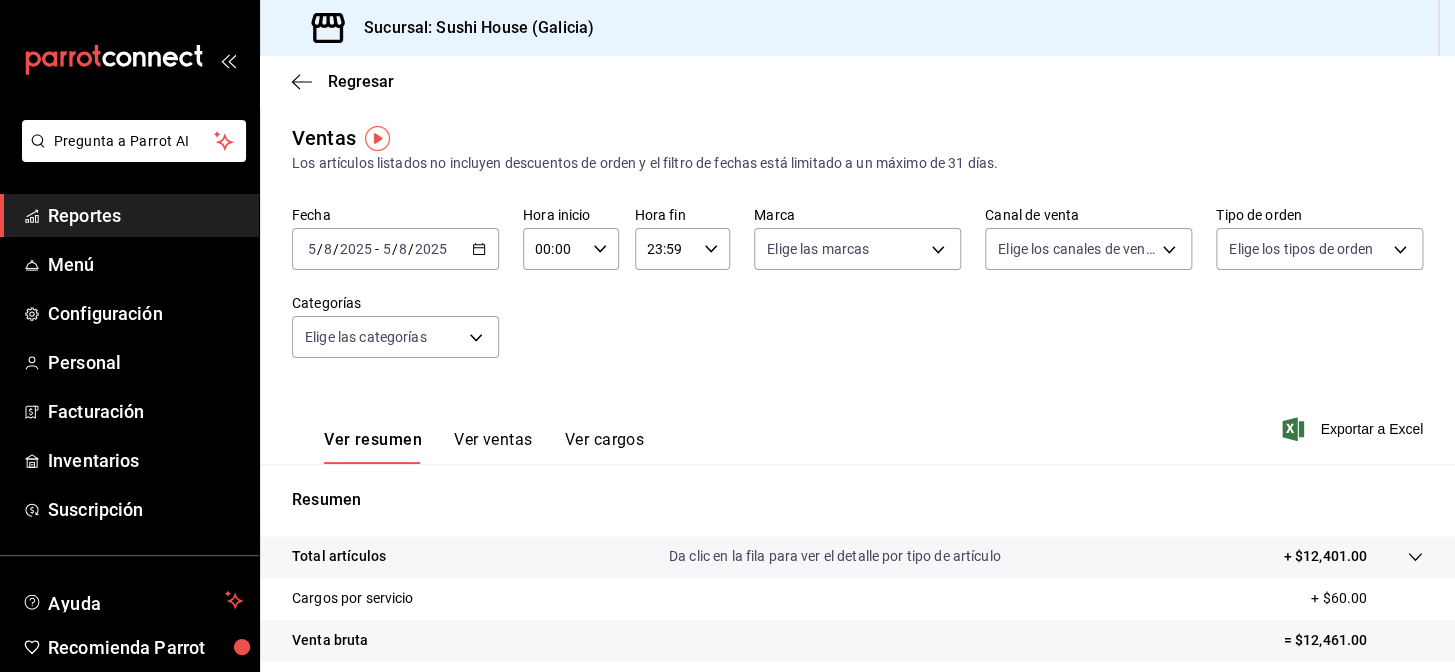 click on "Reportes" at bounding box center [145, 215] 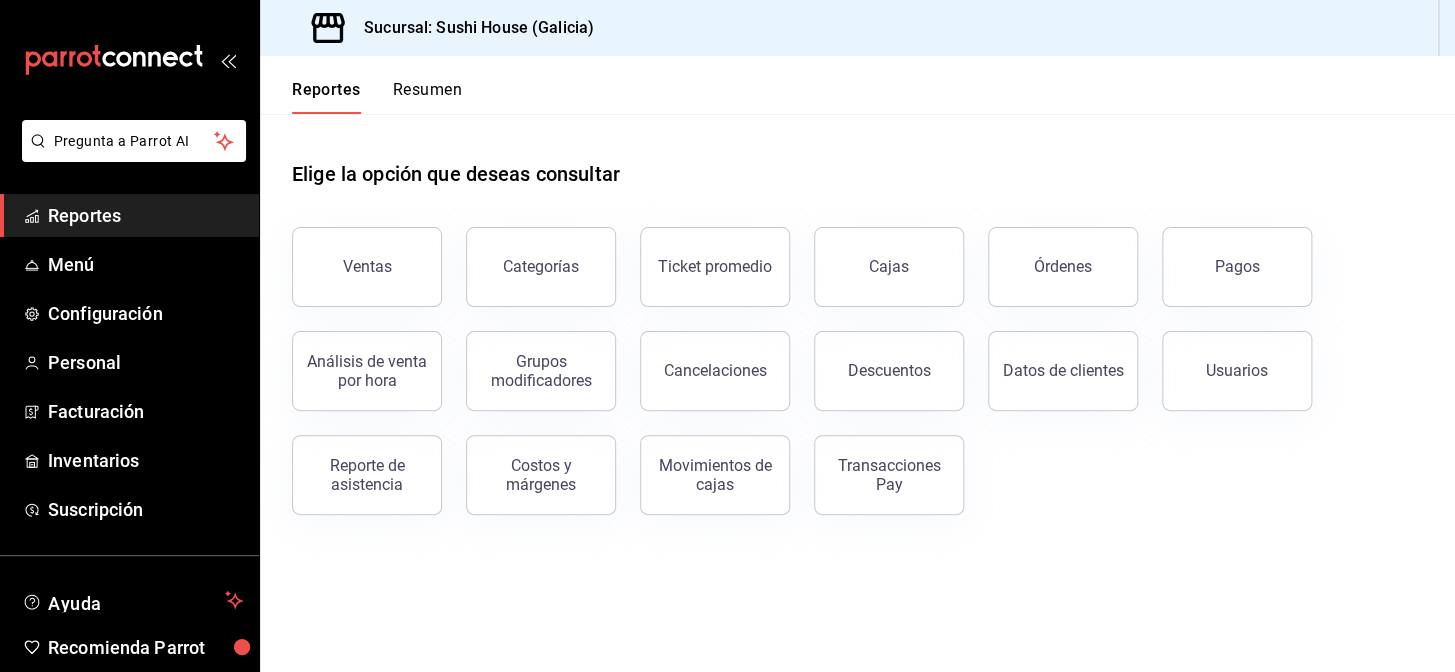 click on "Resumen" at bounding box center [427, 97] 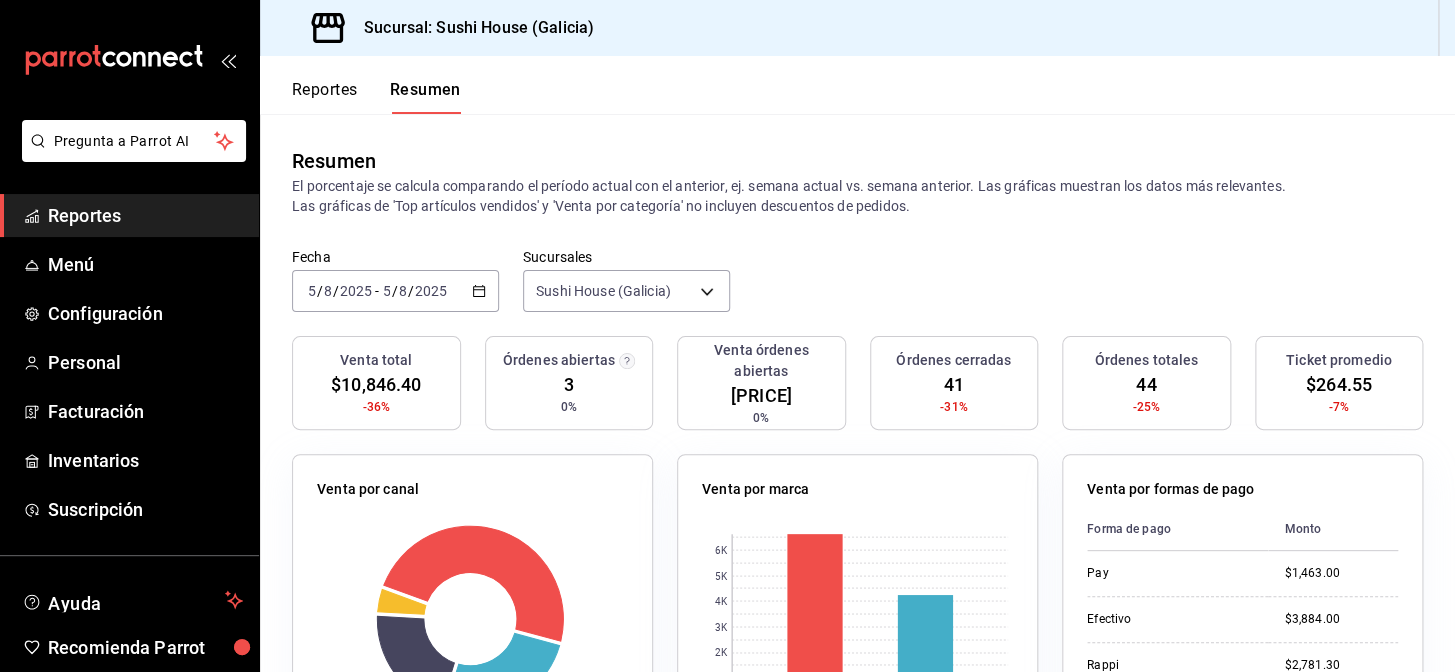 click on "Reportes" at bounding box center [145, 215] 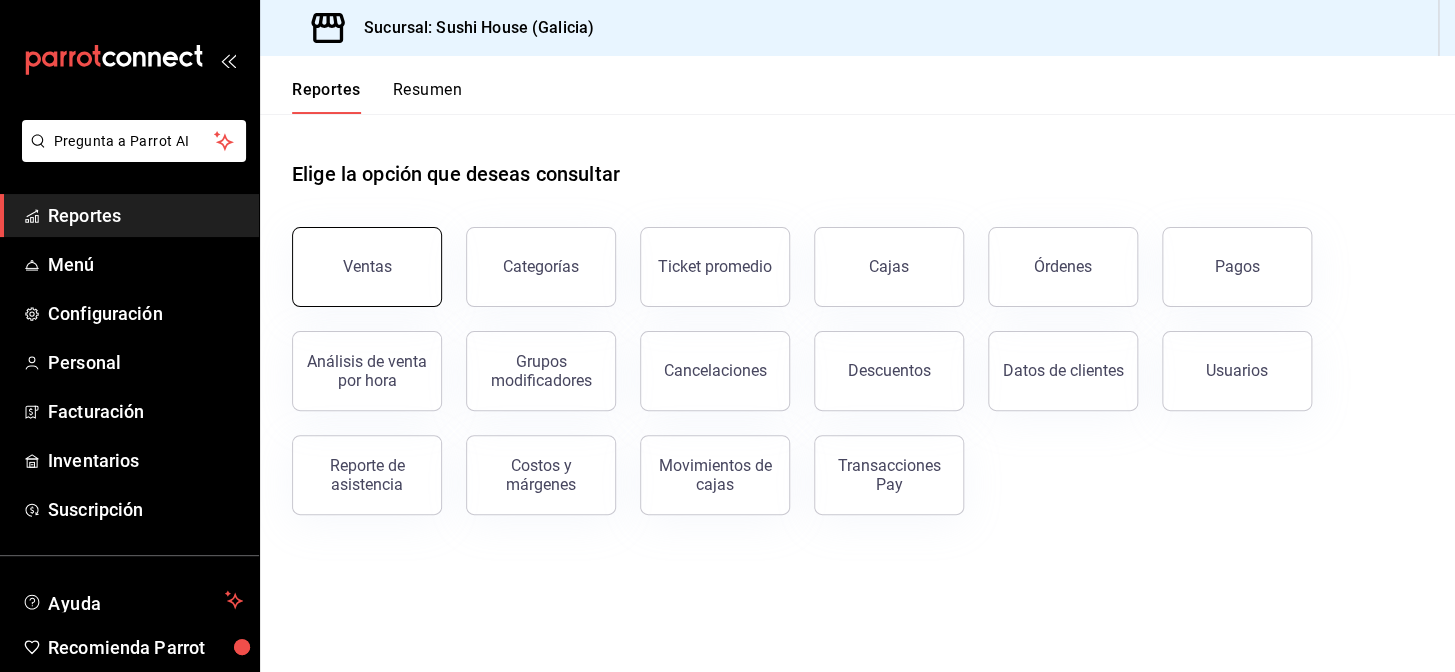 click on "Ventas" at bounding box center (367, 267) 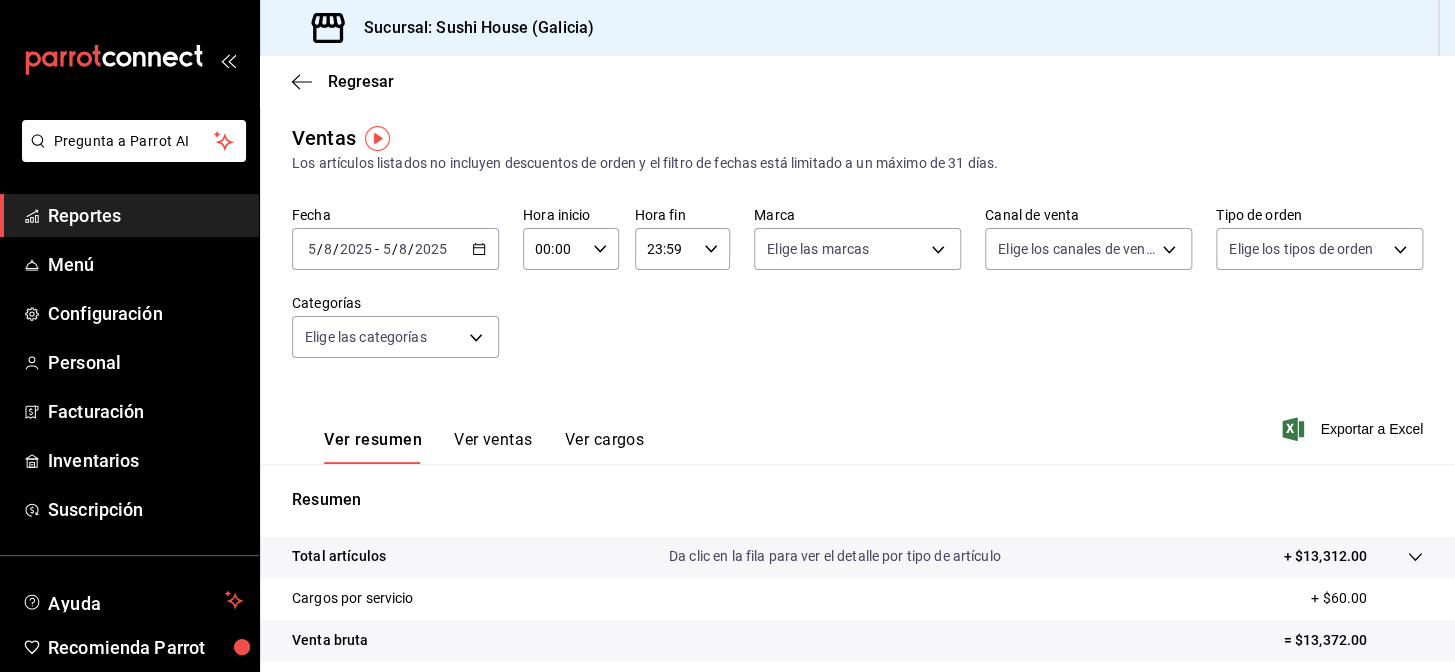 click on "Reportes" at bounding box center (129, 215) 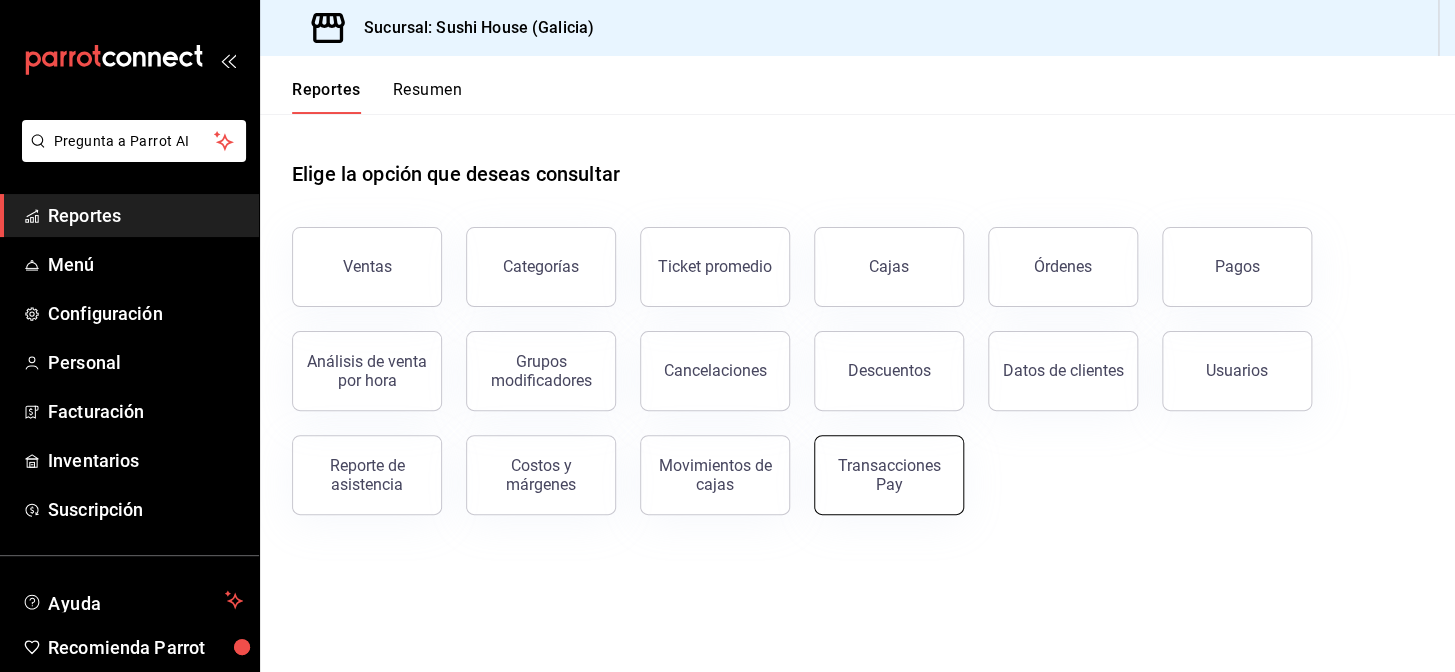 click on "Transacciones Pay" at bounding box center (889, 475) 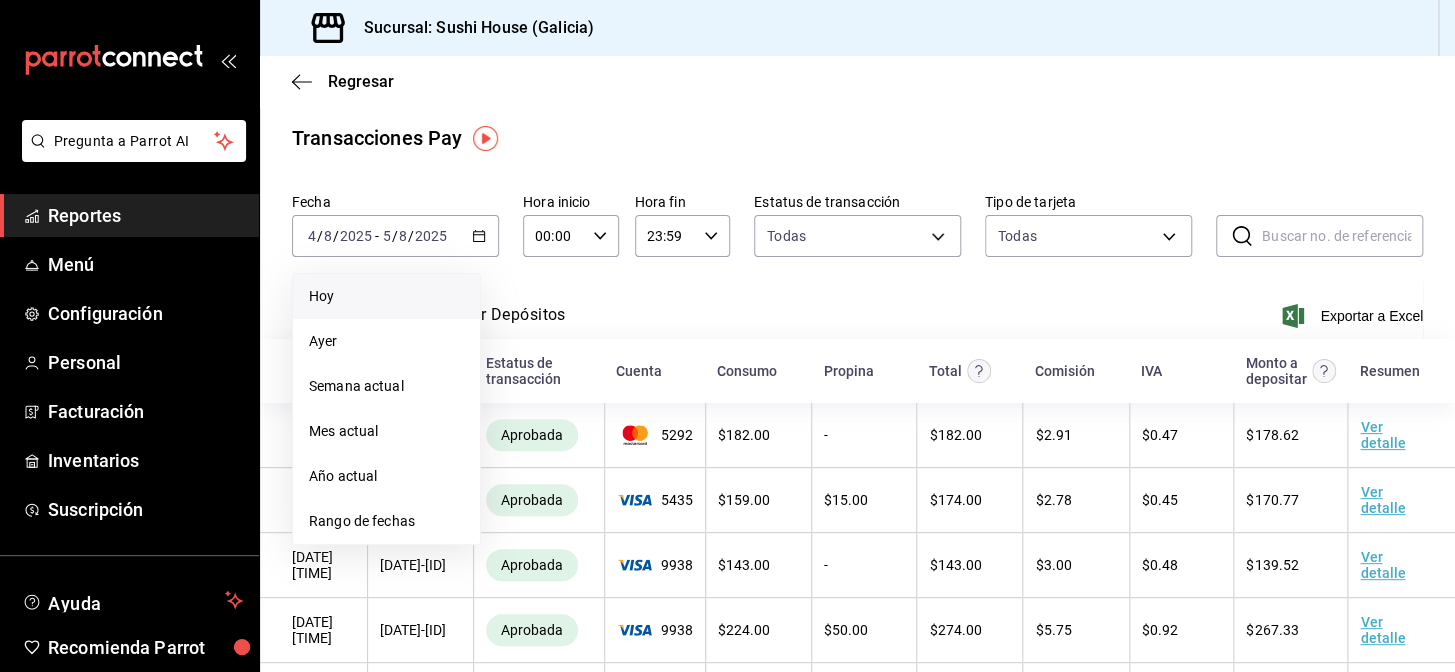 click on "Hoy" at bounding box center [386, 296] 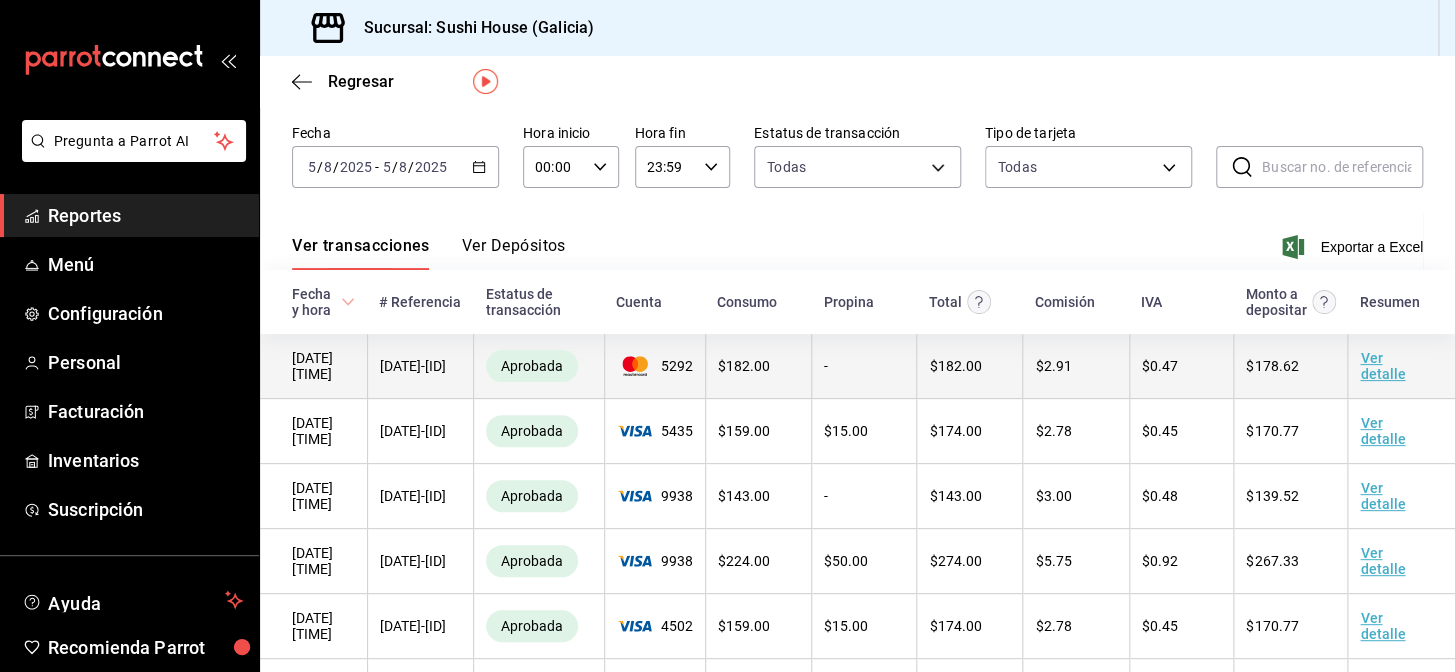 scroll, scrollTop: 56, scrollLeft: 0, axis: vertical 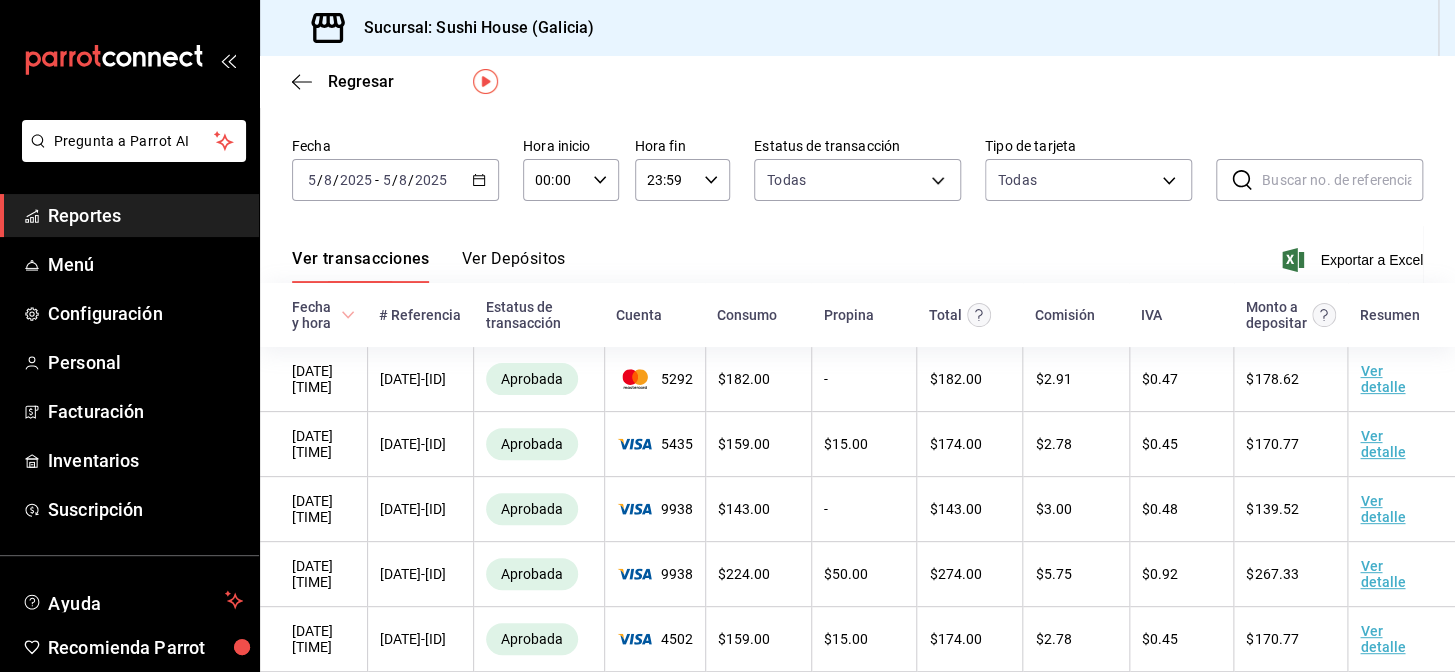 click on "Reportes" at bounding box center [145, 215] 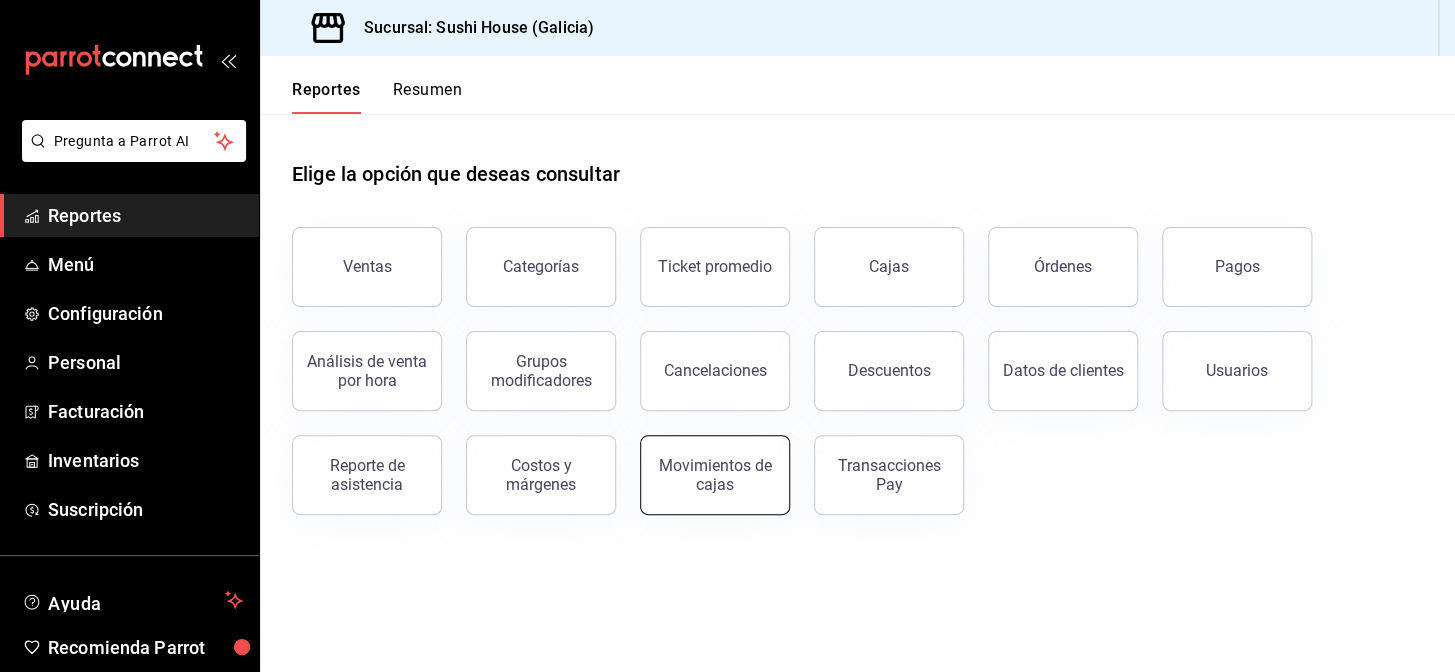 click on "Movimientos de cajas" at bounding box center [715, 475] 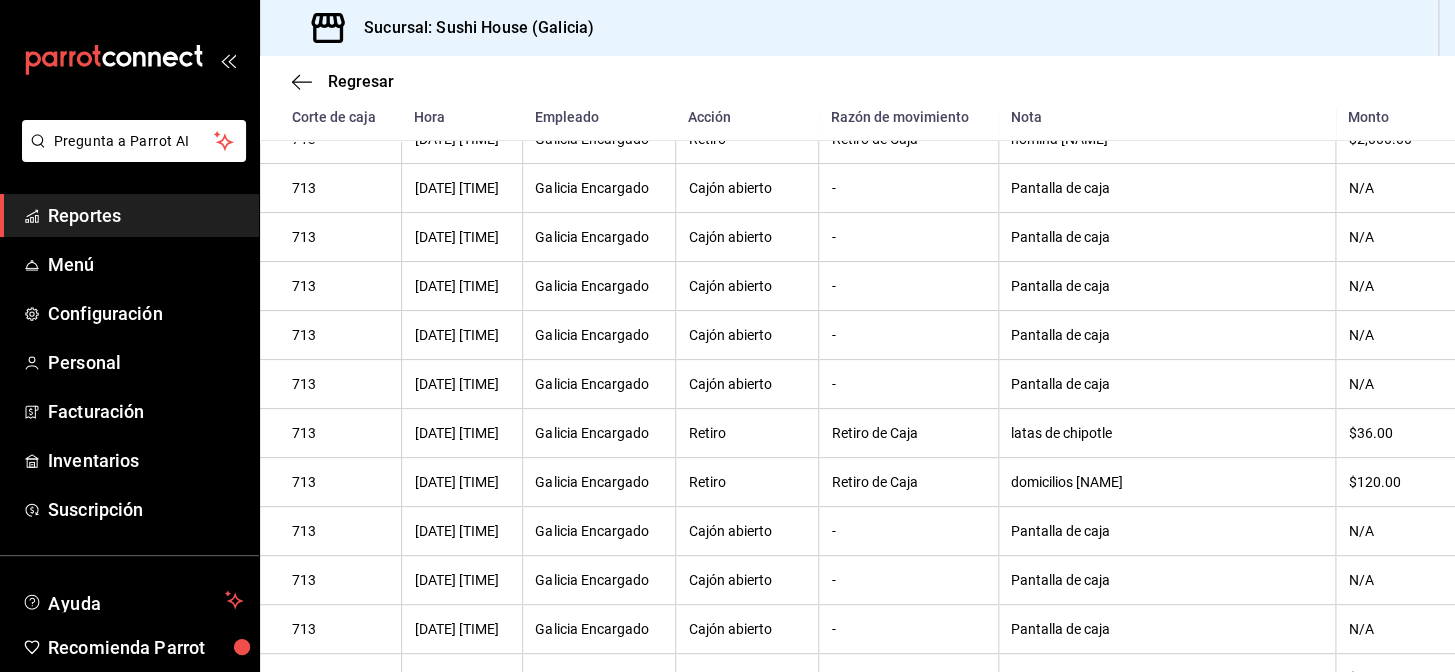 scroll, scrollTop: 336, scrollLeft: 0, axis: vertical 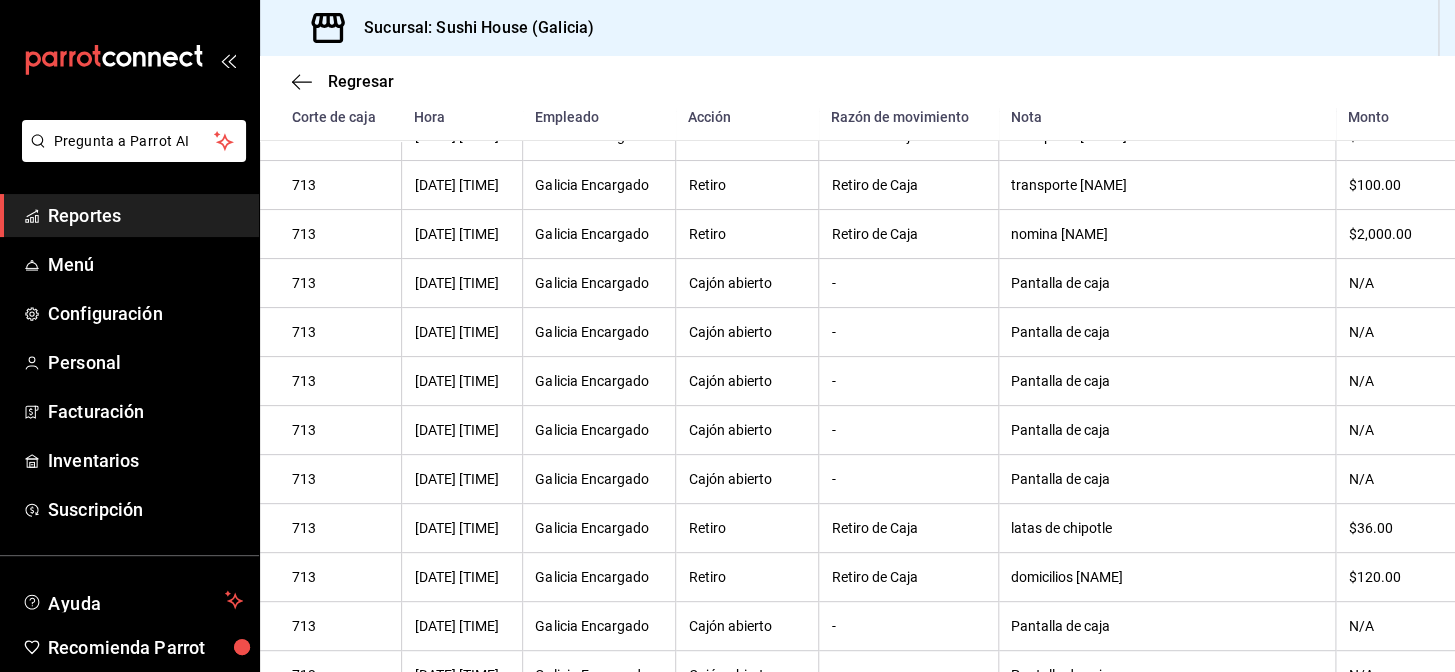click on "Reportes" at bounding box center (145, 215) 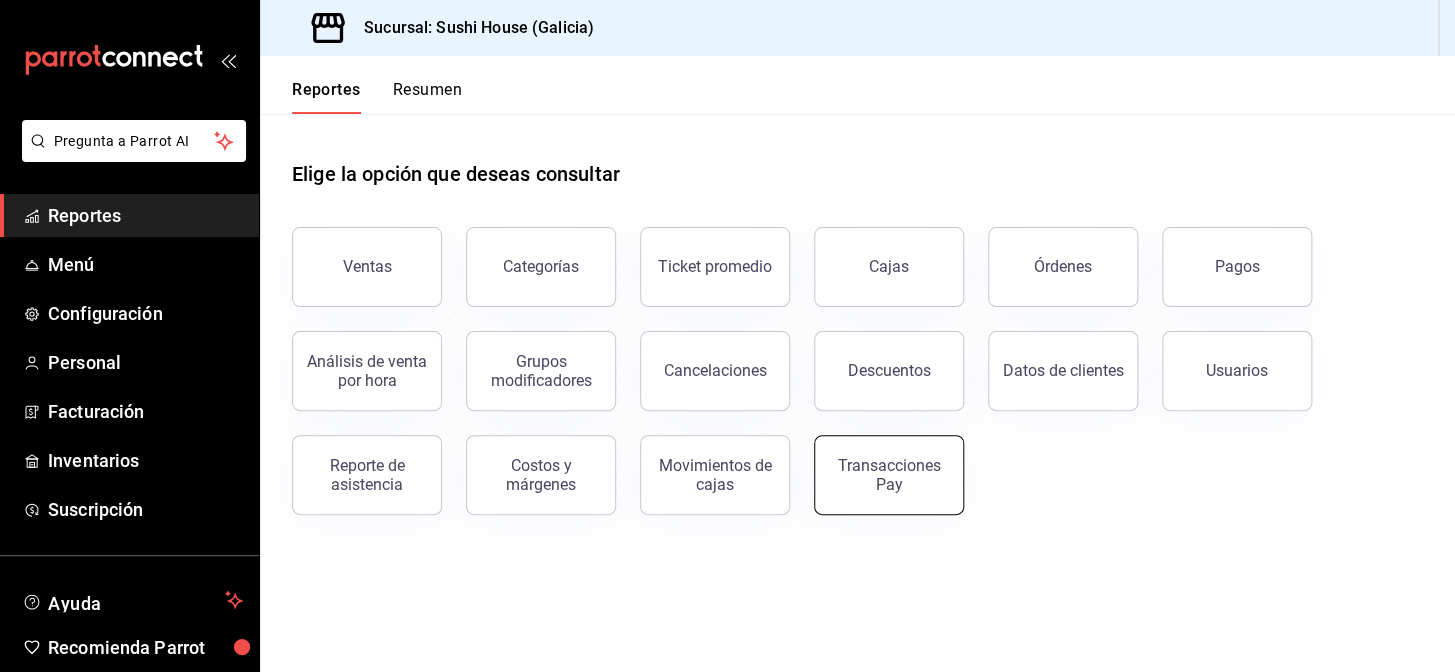 click on "Transacciones Pay" at bounding box center (889, 475) 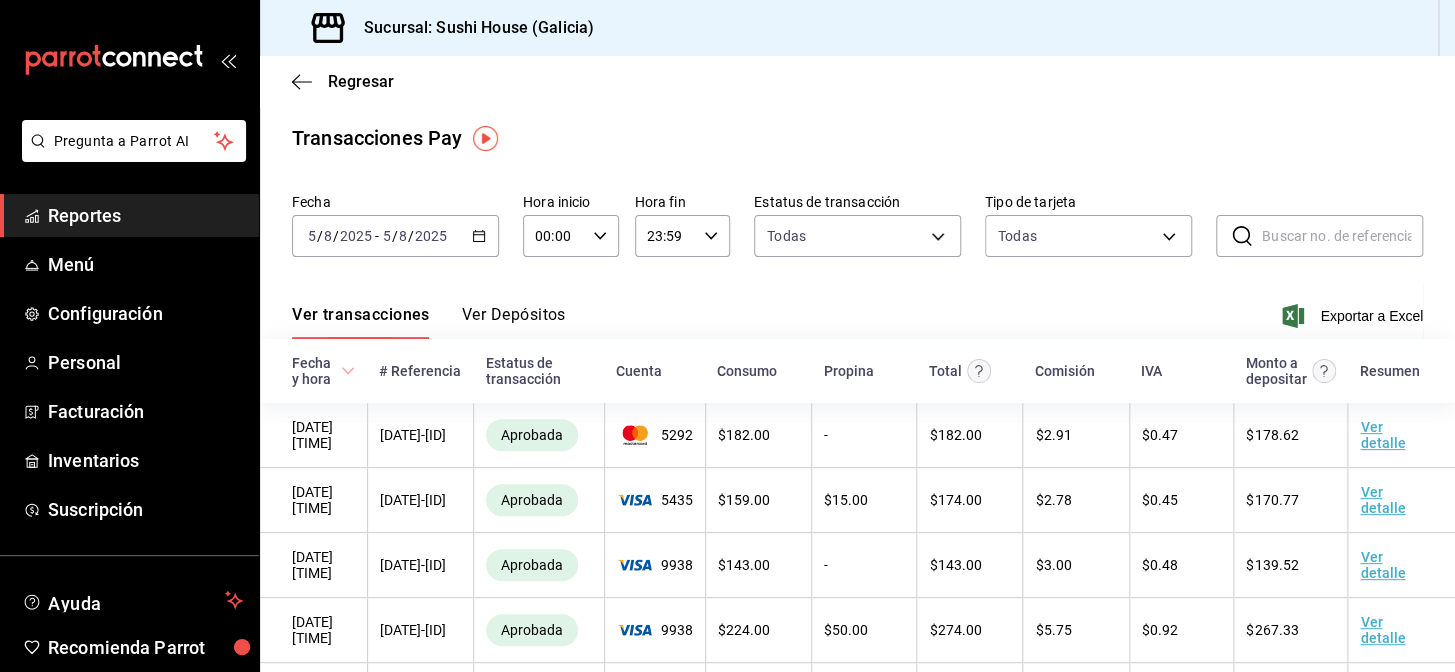click 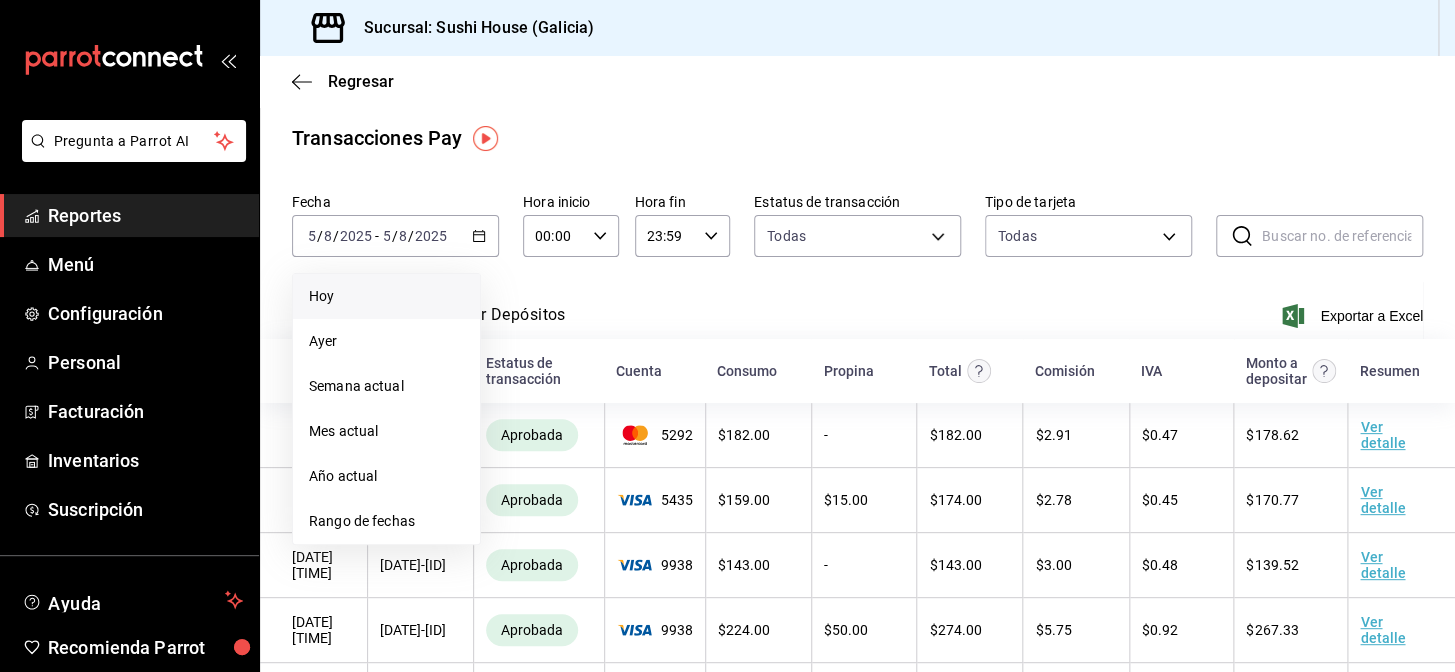 click on "Hoy" at bounding box center (386, 296) 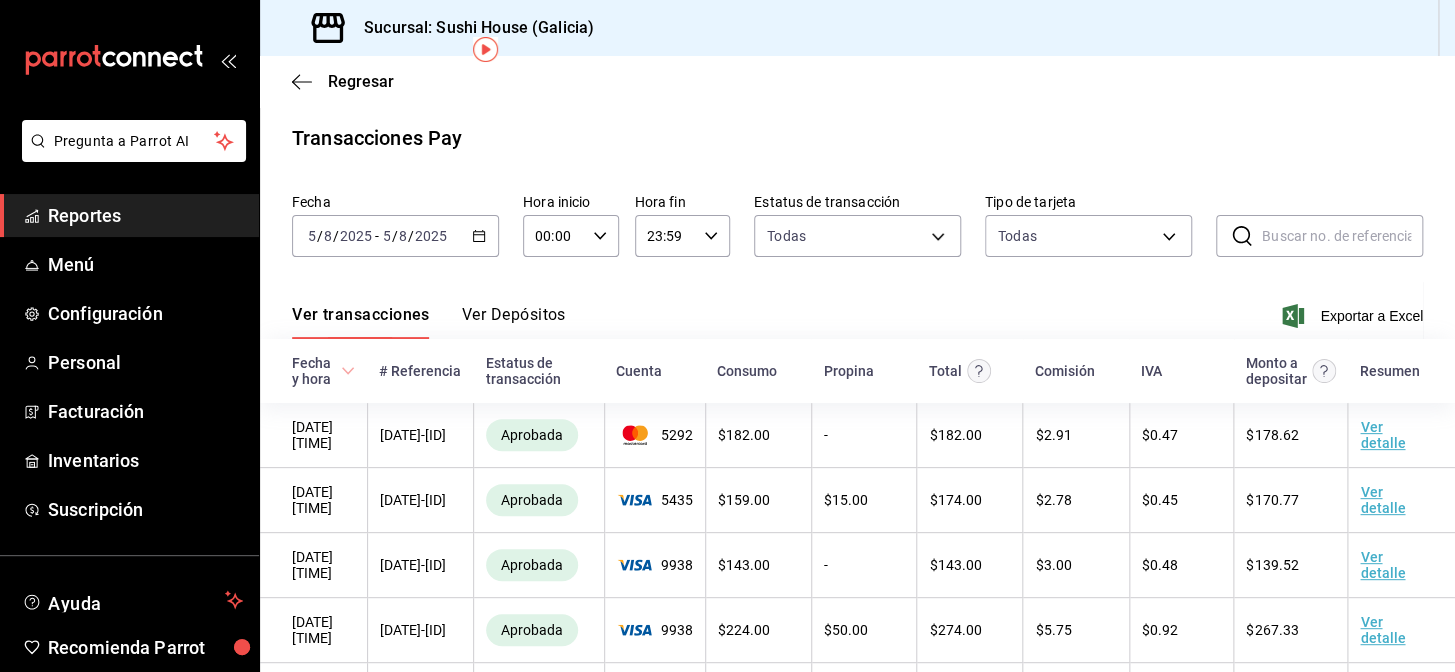 scroll, scrollTop: 238, scrollLeft: 0, axis: vertical 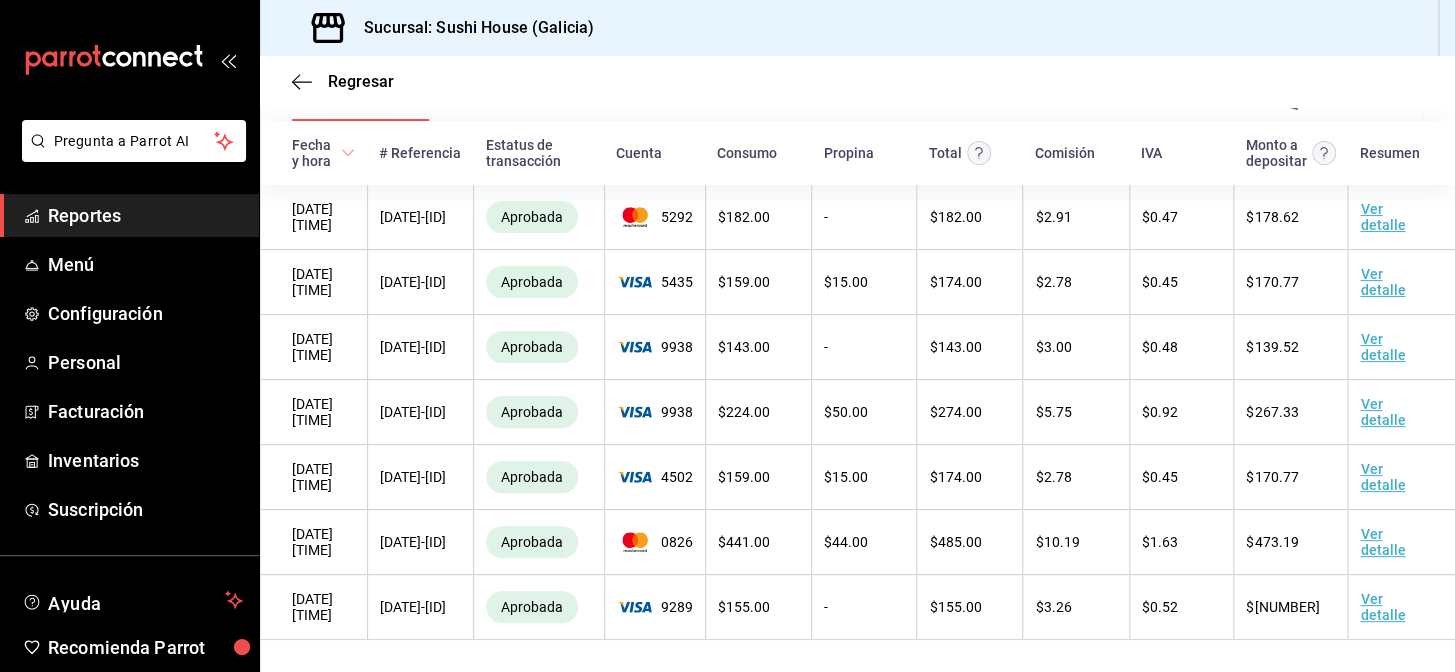 drag, startPoint x: 177, startPoint y: 208, endPoint x: 210, endPoint y: 222, distance: 35.846897 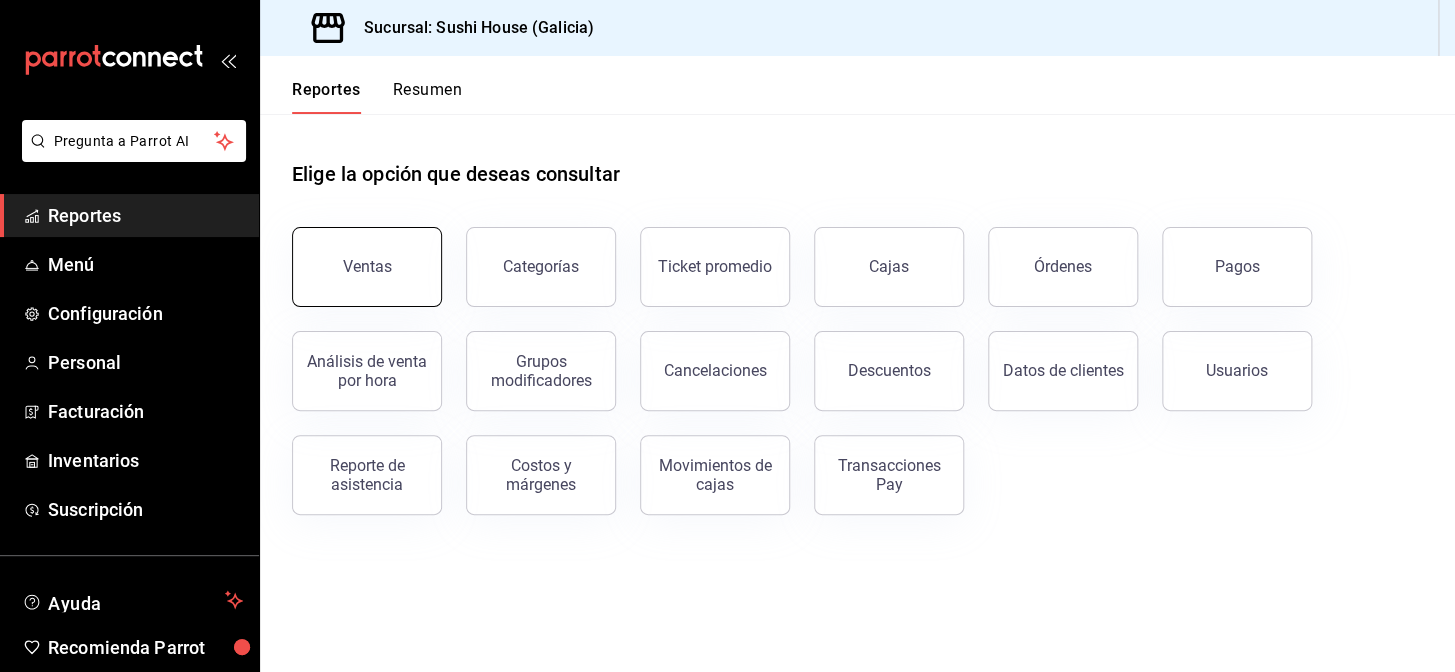 click on "Ventas" at bounding box center [367, 267] 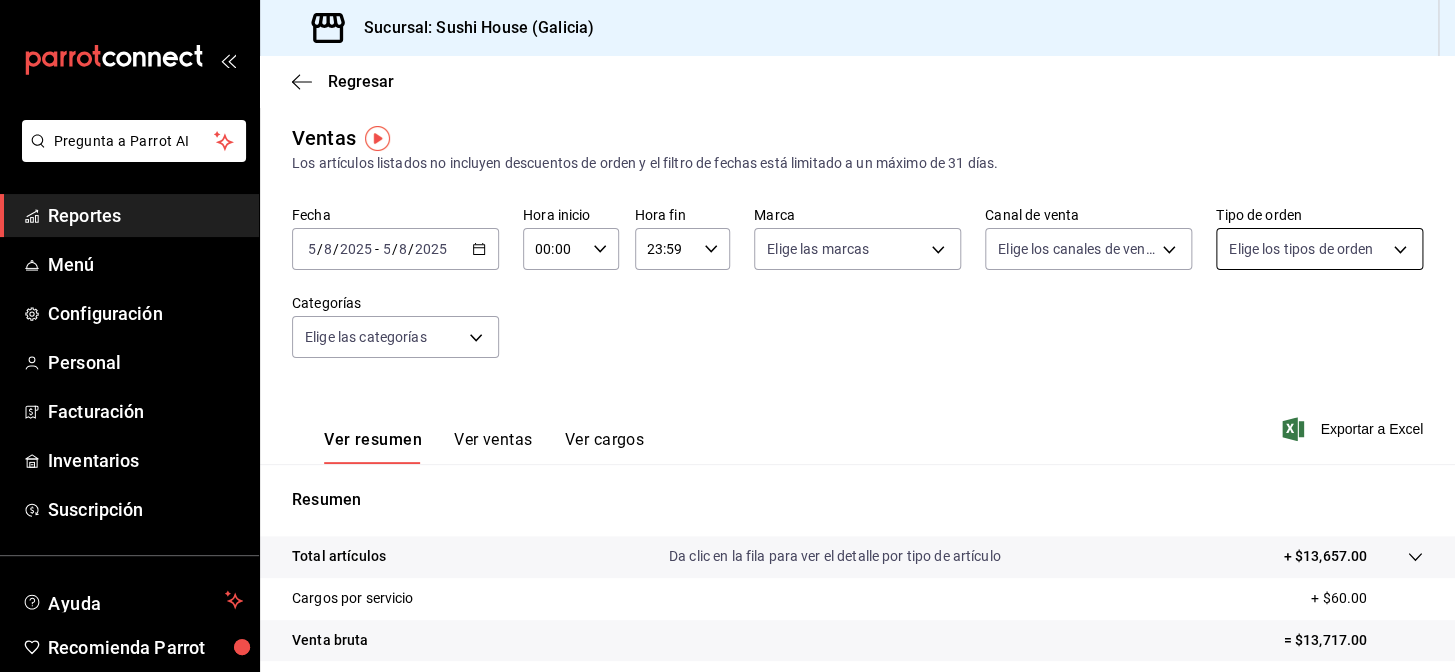 click on "Reportes   Menú   Configuración   Personal   Facturación   Inventarios   Suscripción   Ayuda Recomienda Parrot   Galicia Encargado   Sugerir nueva función   Sucursal: Sushi House (Galicia) Regresar Ventas Los artículos listados no incluyen descuentos de orden y el filtro de fechas está limitado a un máximo de 31 días. Fecha 2025-08-05 5 / 8 / 2025 - 2025-08-05 5 / 8 / 2025 Hora inicio 00:00 Hora inicio Hora fin 23:59 Hora fin Marca Elige las marcas Canal de venta Elige los canales de venta Tipo de orden Elige los tipos de orden Categorías Elige las categorías Ver resumen Ver ventas Ver cargos Exportar a Excel Resumen Total artículos Da clic en la fila para ver el detalle por tipo de artículo + $13,657.00 Cargos por servicio + $60.00 Venta bruta = $13,717.00 Descuentos totales - $2,611.85 Certificados de regalo - $0.00 Venta total = $11,105.15 Impuestos - $1,531.74 Venta neta = $9,573.41 GANA 1 MES GRATIS EN TU SUSCRIPCIÓN AQUÍ Ver video tutorial Ir a video Reportes   Menú" at bounding box center (727, 336) 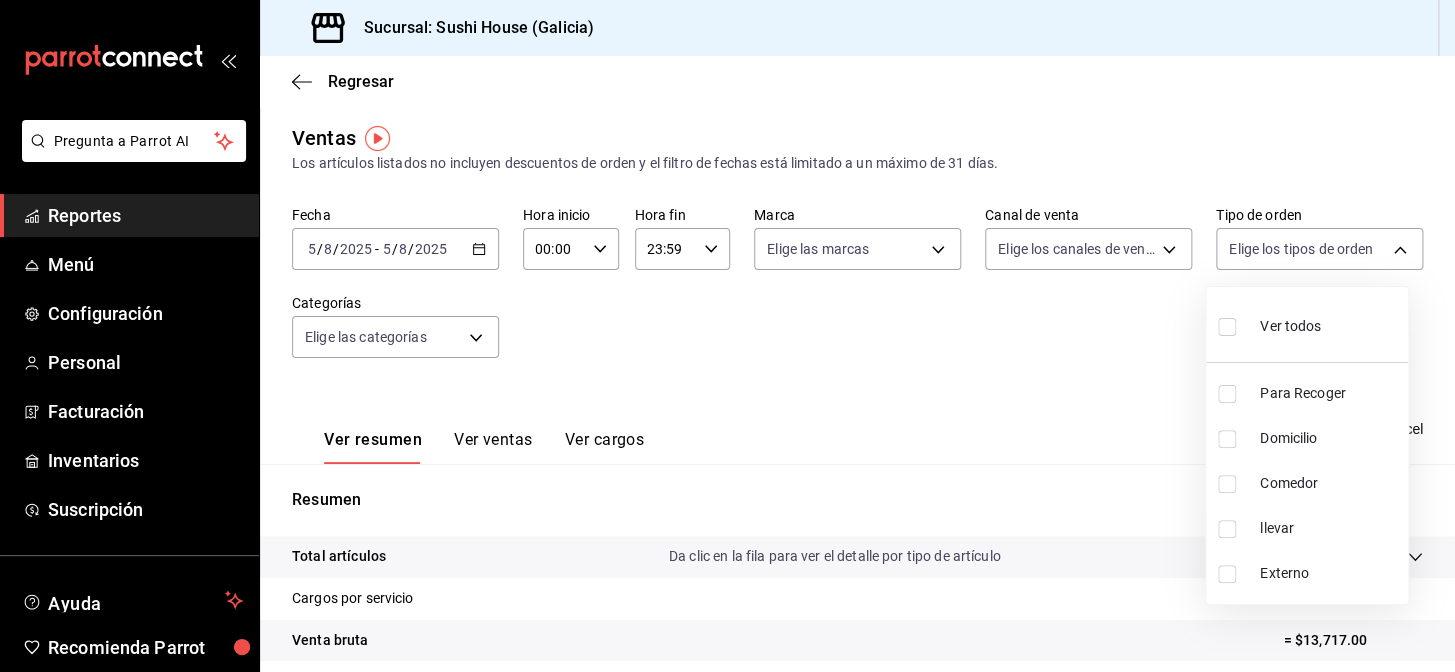 click at bounding box center [1227, 439] 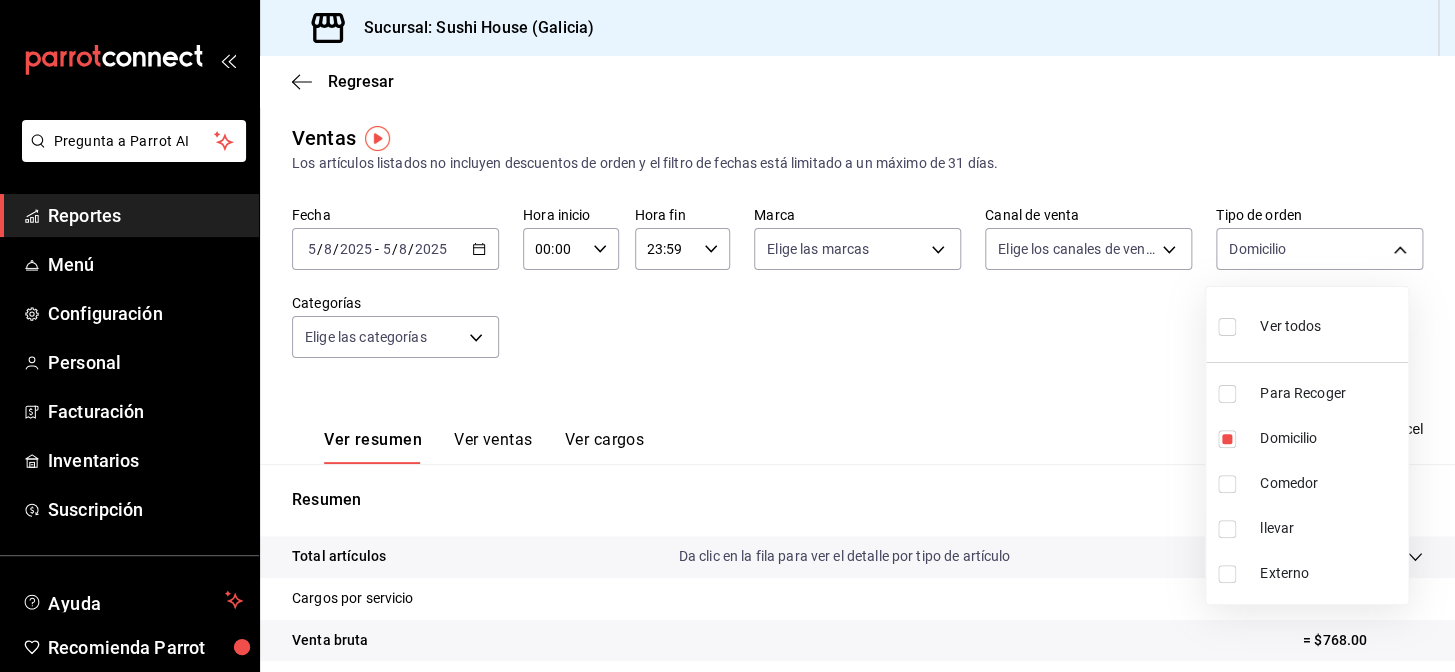 click at bounding box center [1227, 394] 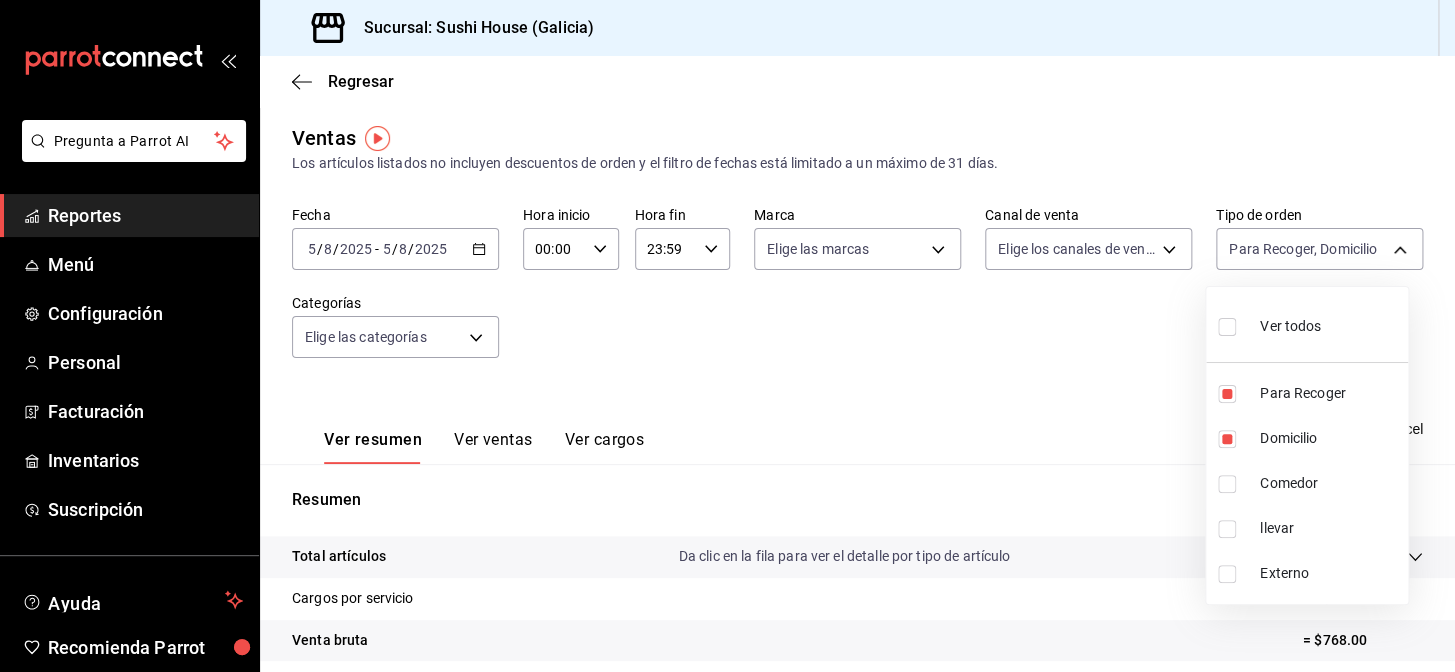 click on "Comedor" at bounding box center [1307, 483] 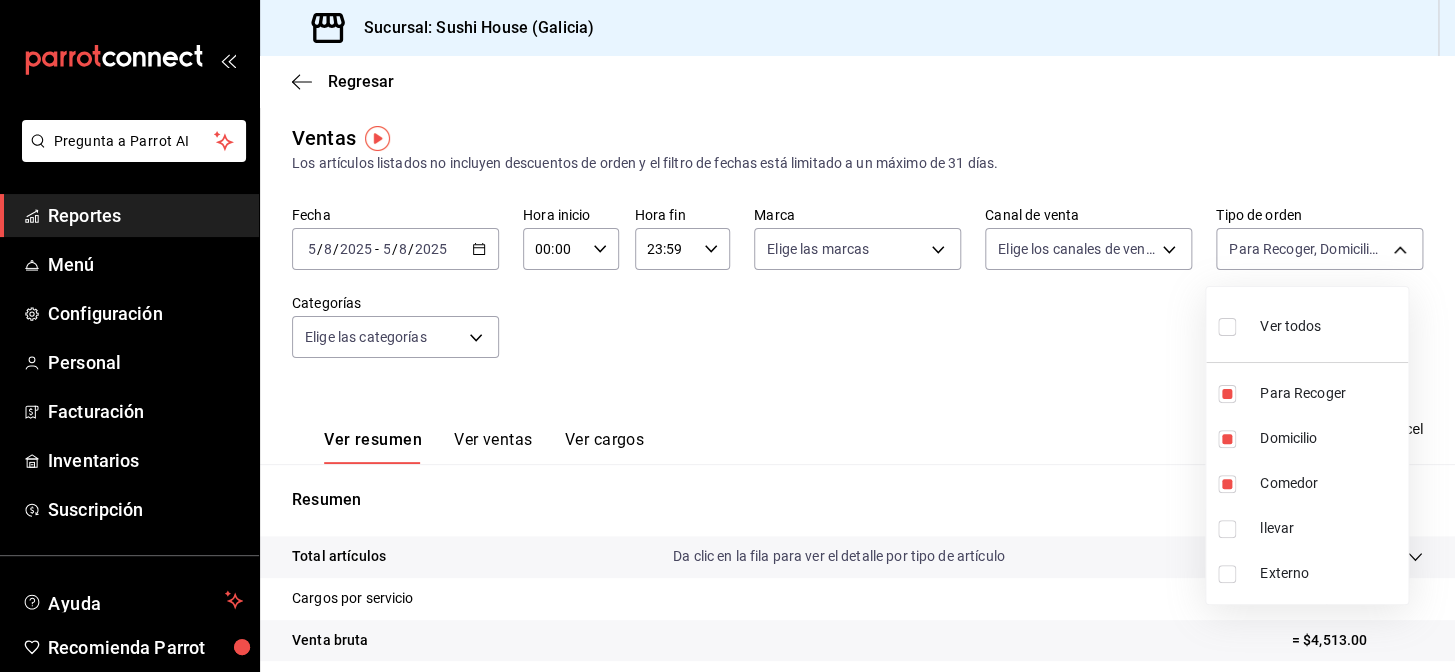 click at bounding box center [1227, 529] 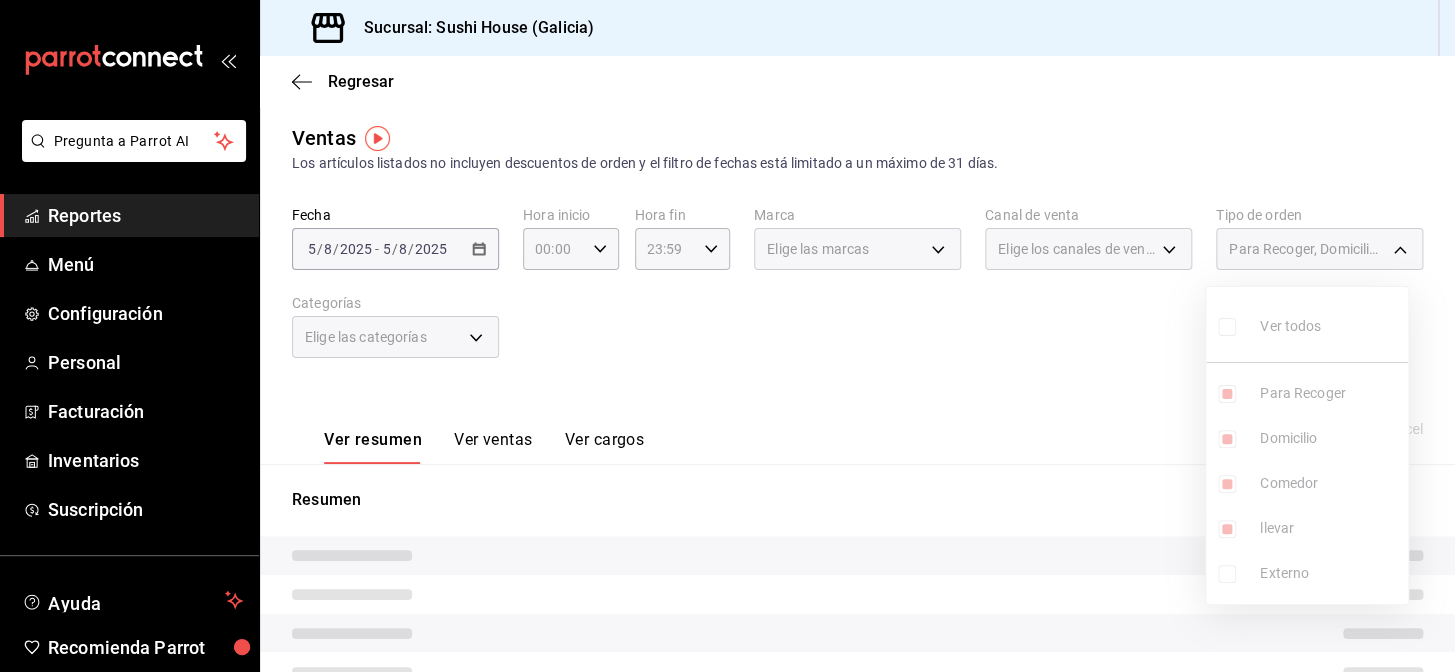 click at bounding box center (727, 336) 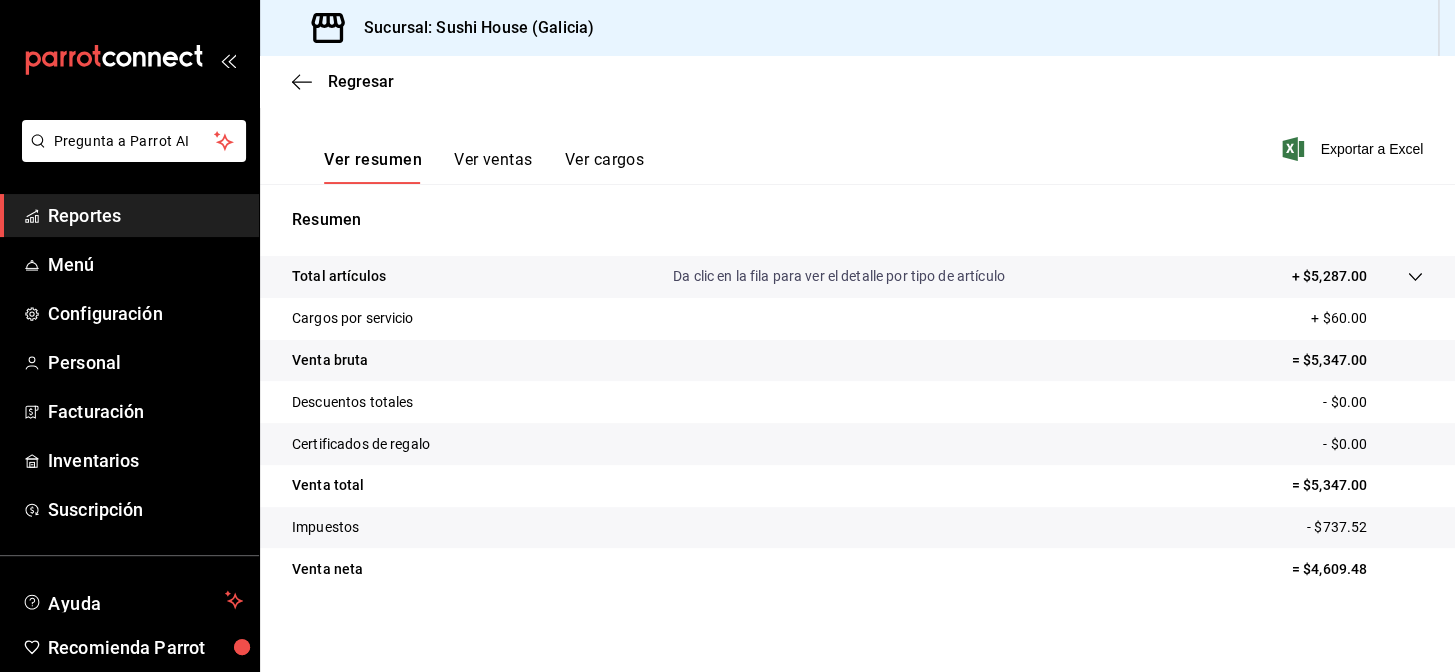 scroll, scrollTop: 286, scrollLeft: 0, axis: vertical 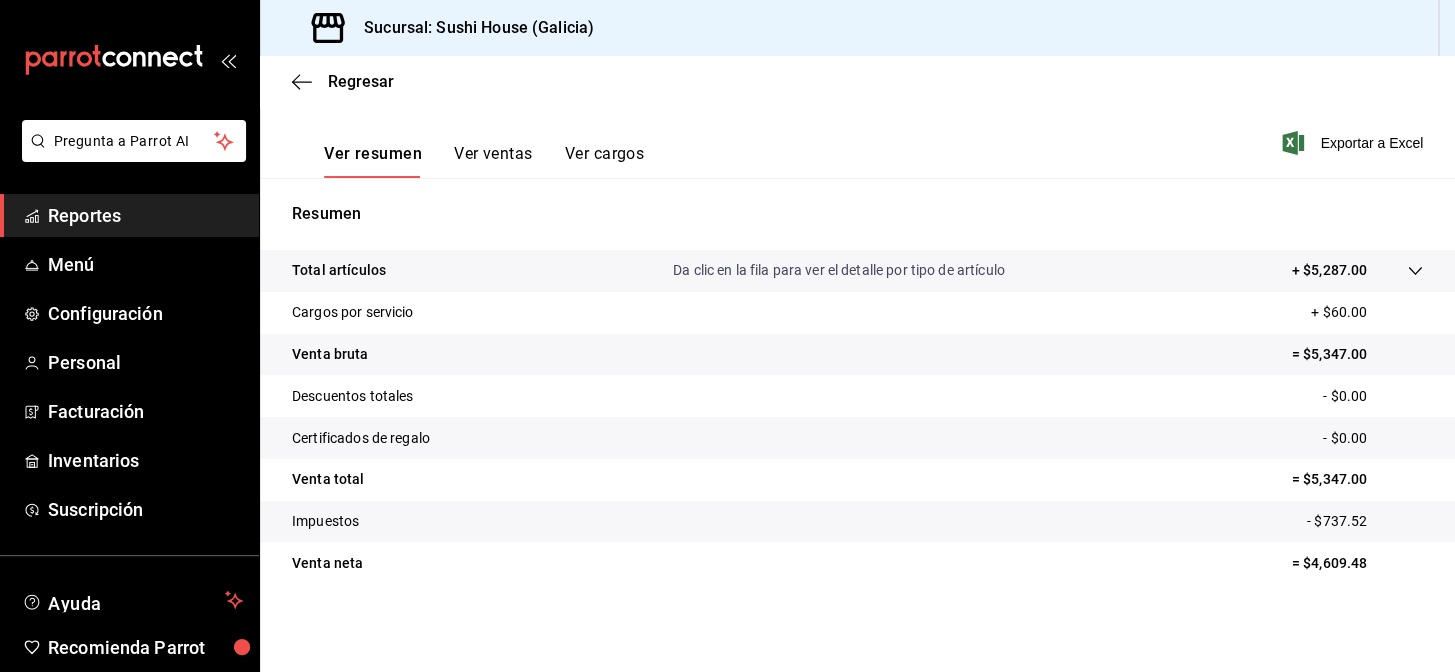 click on "Reportes" at bounding box center [145, 215] 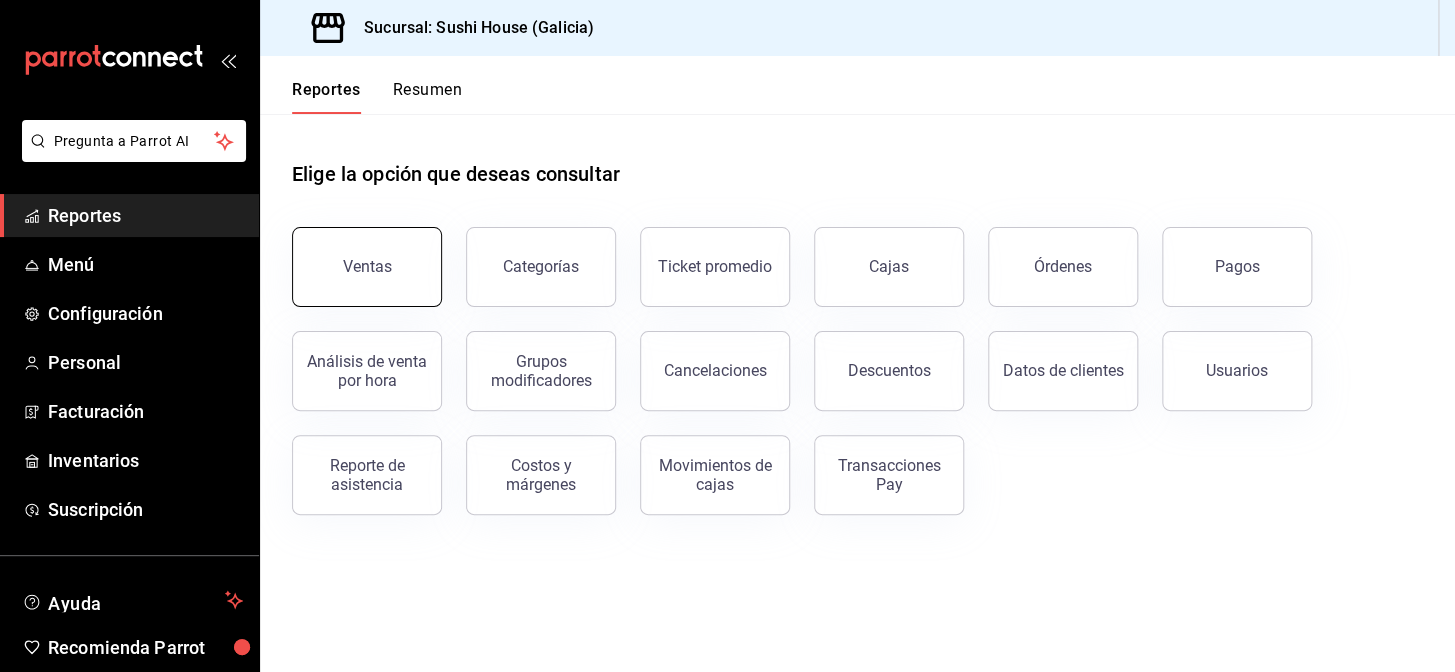 click on "Ventas" at bounding box center [367, 267] 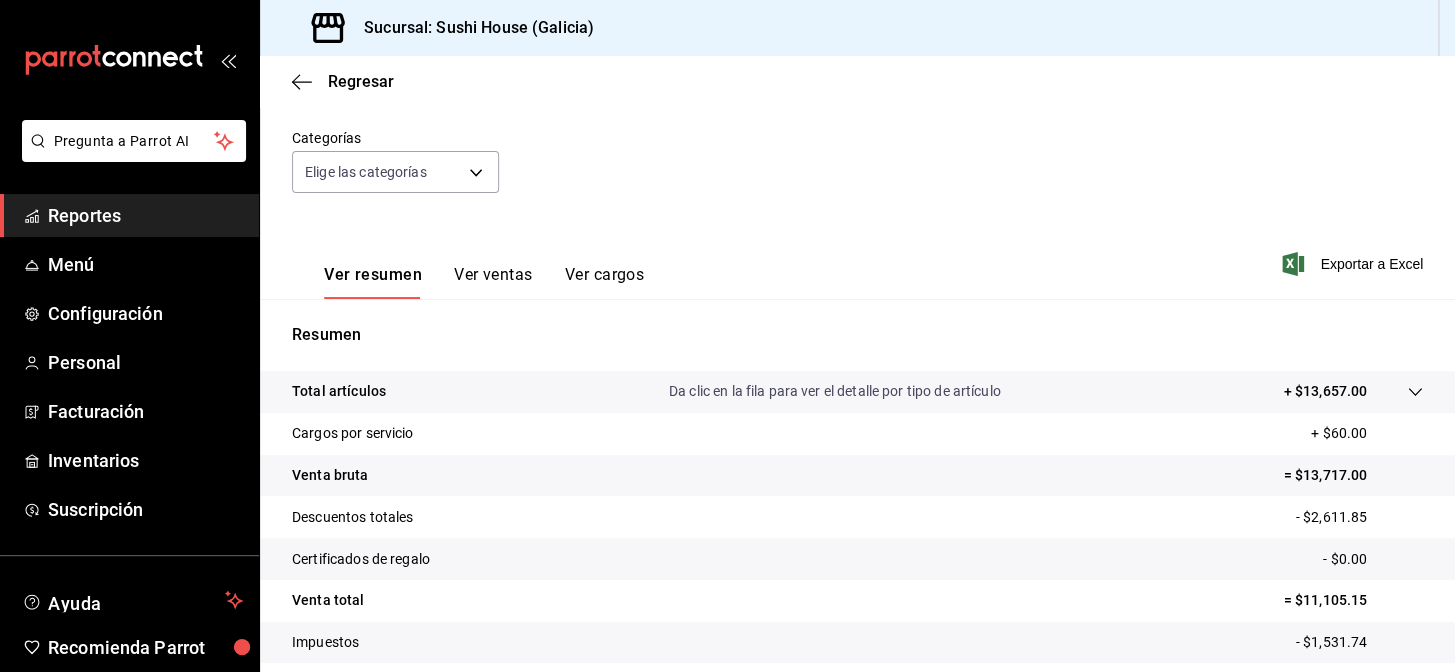 scroll, scrollTop: 0, scrollLeft: 0, axis: both 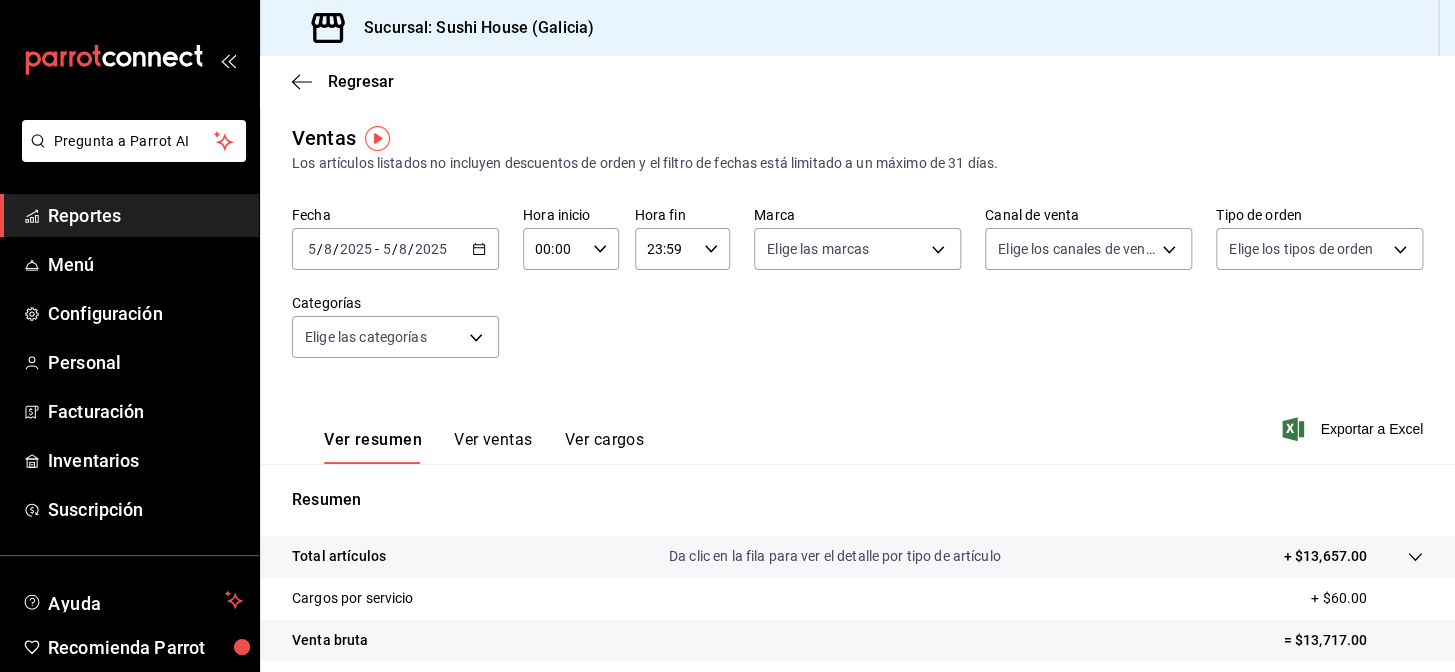 click on "Reportes" at bounding box center [145, 215] 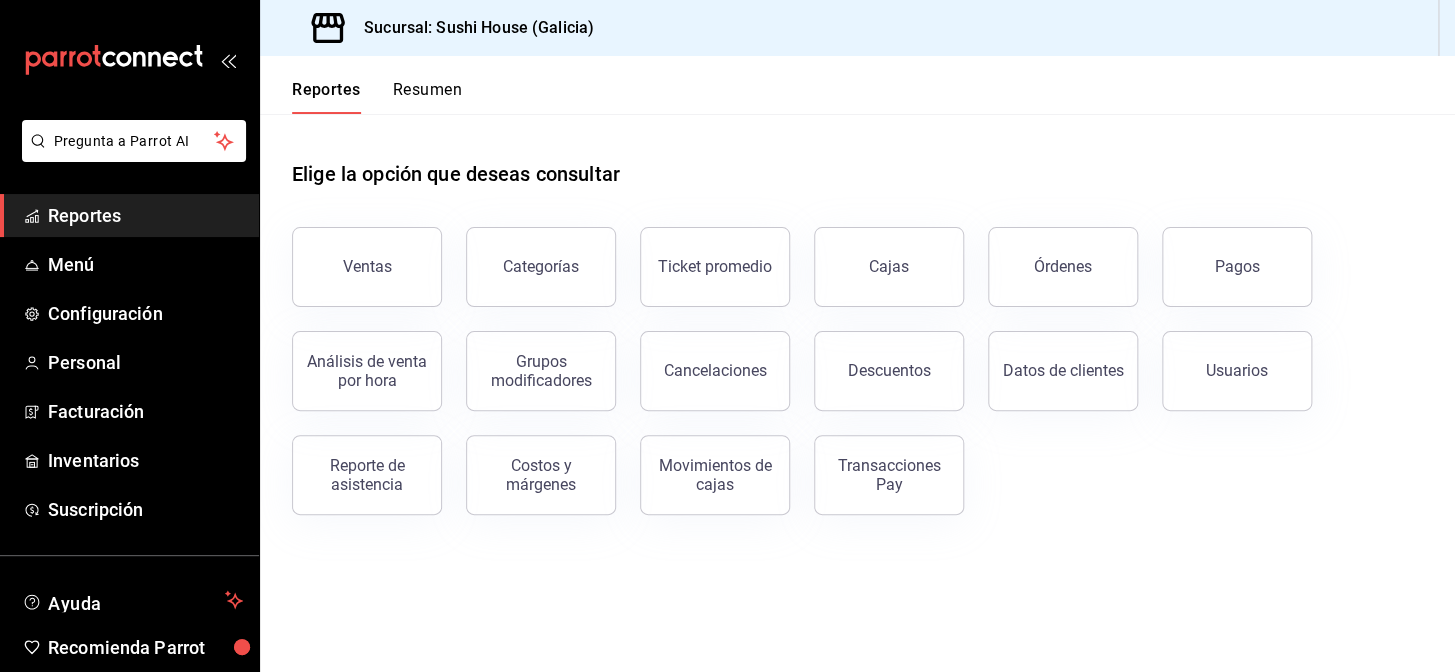 click on "Resumen" at bounding box center (427, 97) 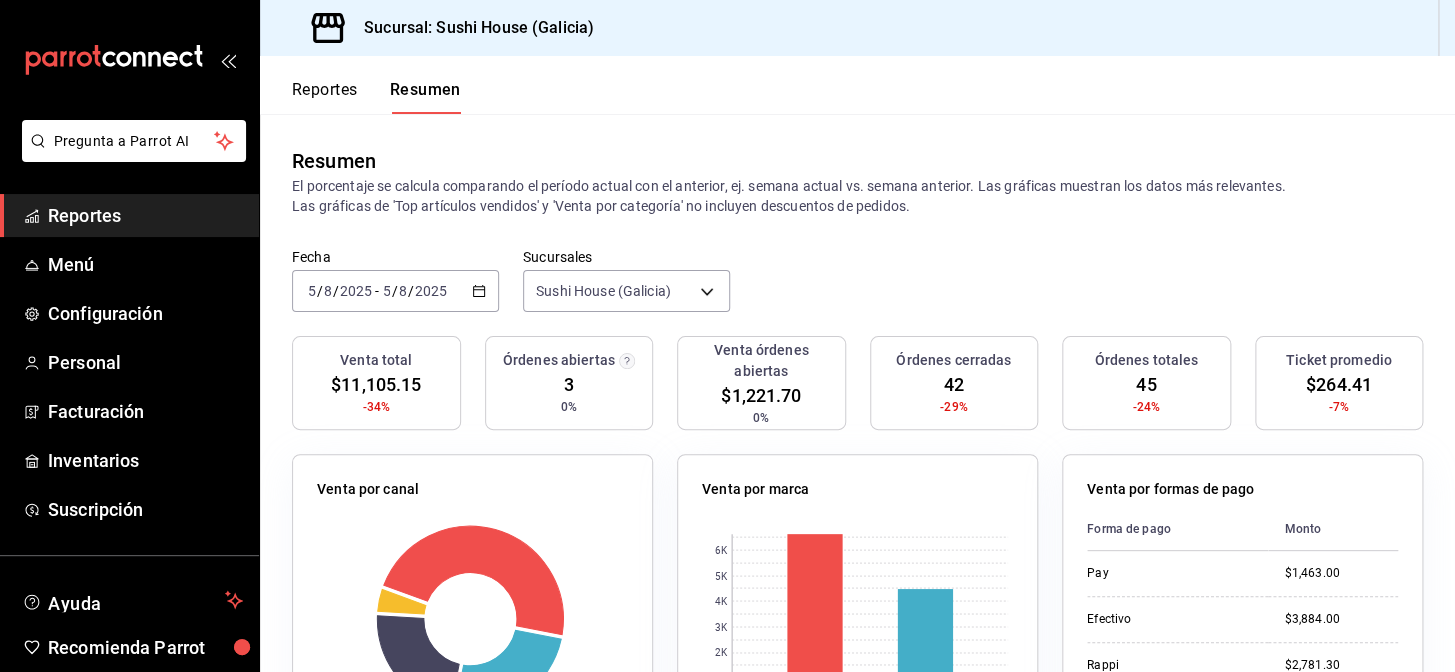 click on "Reportes" at bounding box center (145, 215) 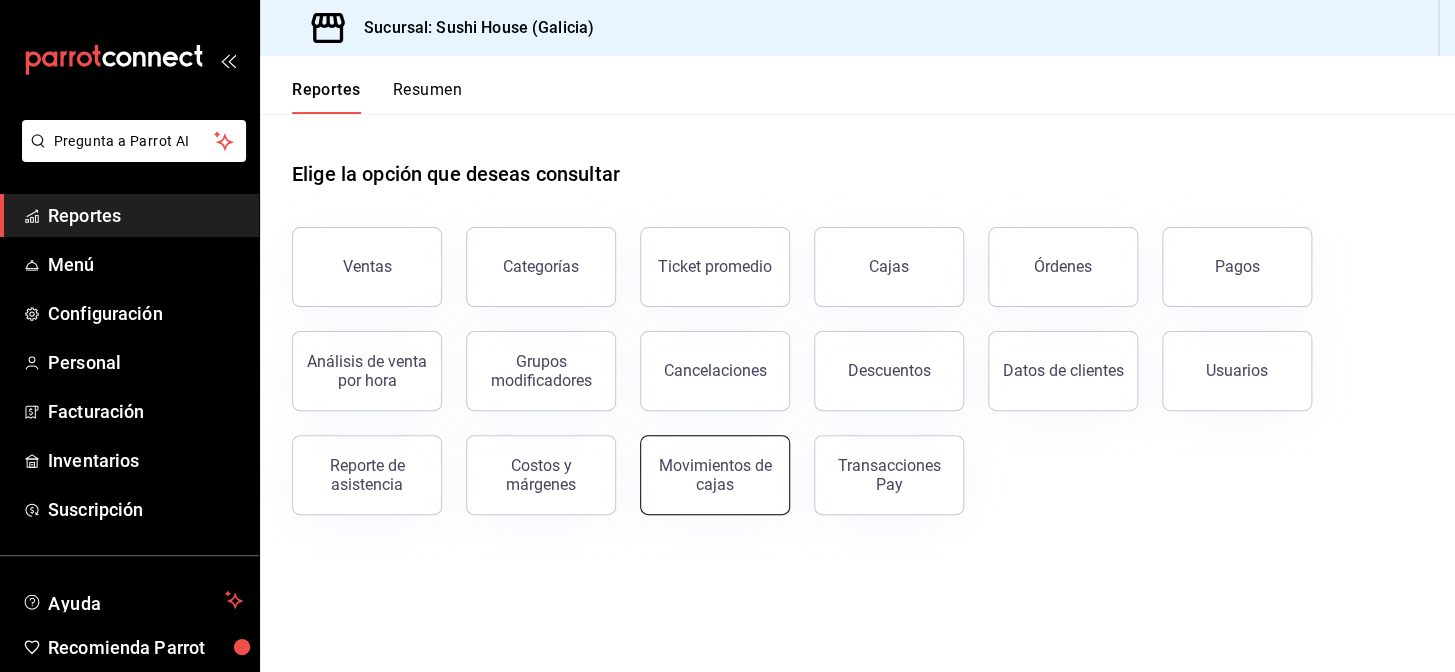 click on "Movimientos de cajas" at bounding box center [715, 475] 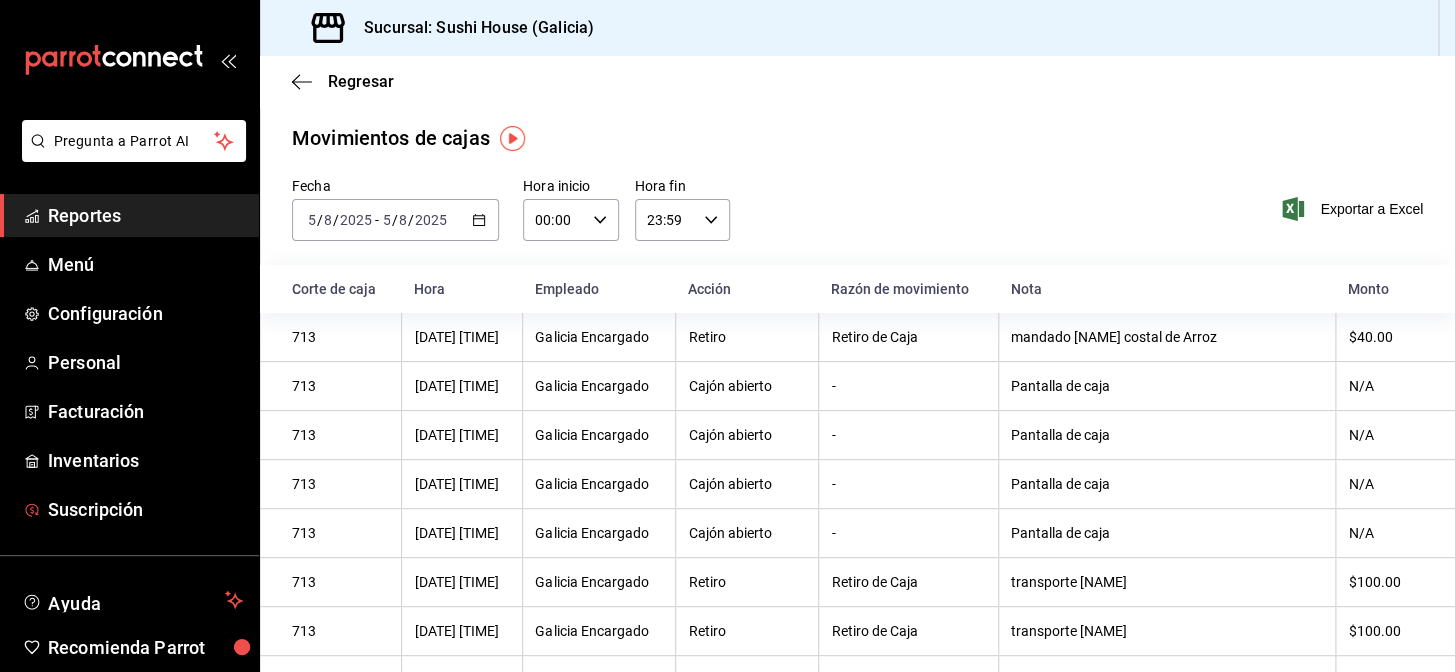 scroll, scrollTop: 82, scrollLeft: 0, axis: vertical 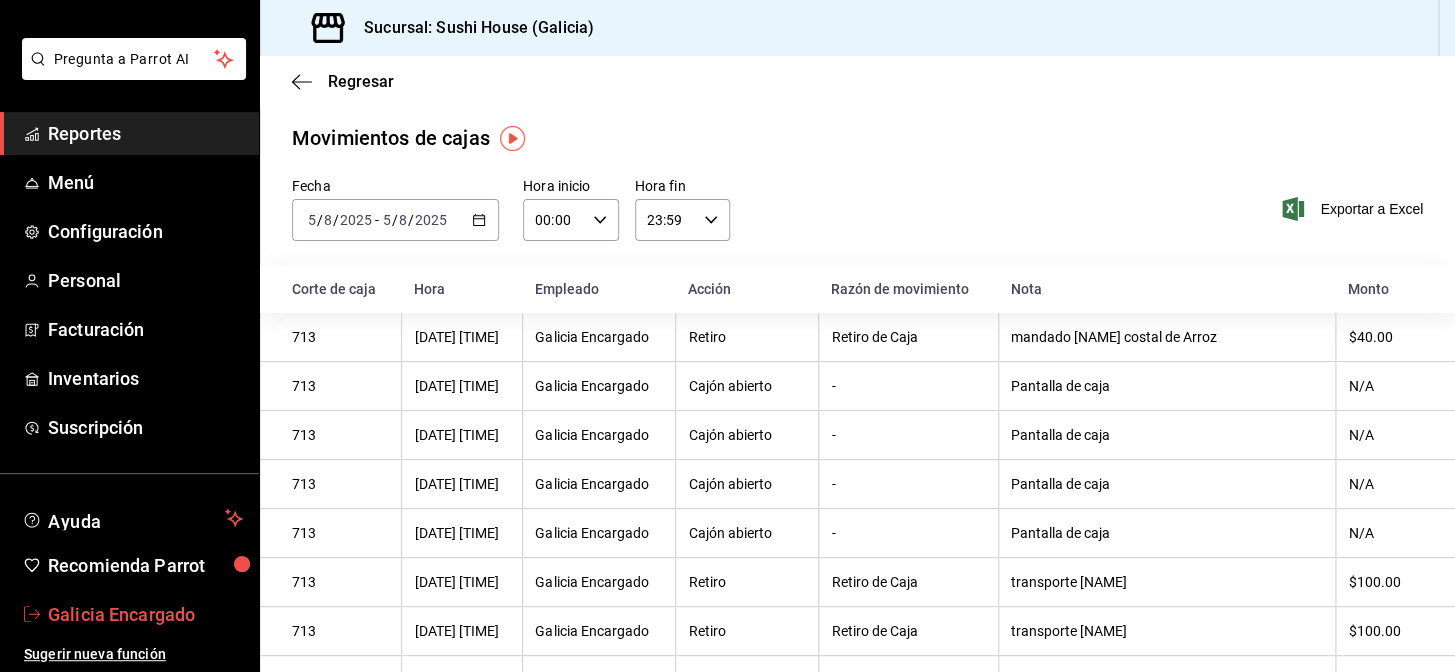 click on "Galicia Encargado" at bounding box center [145, 614] 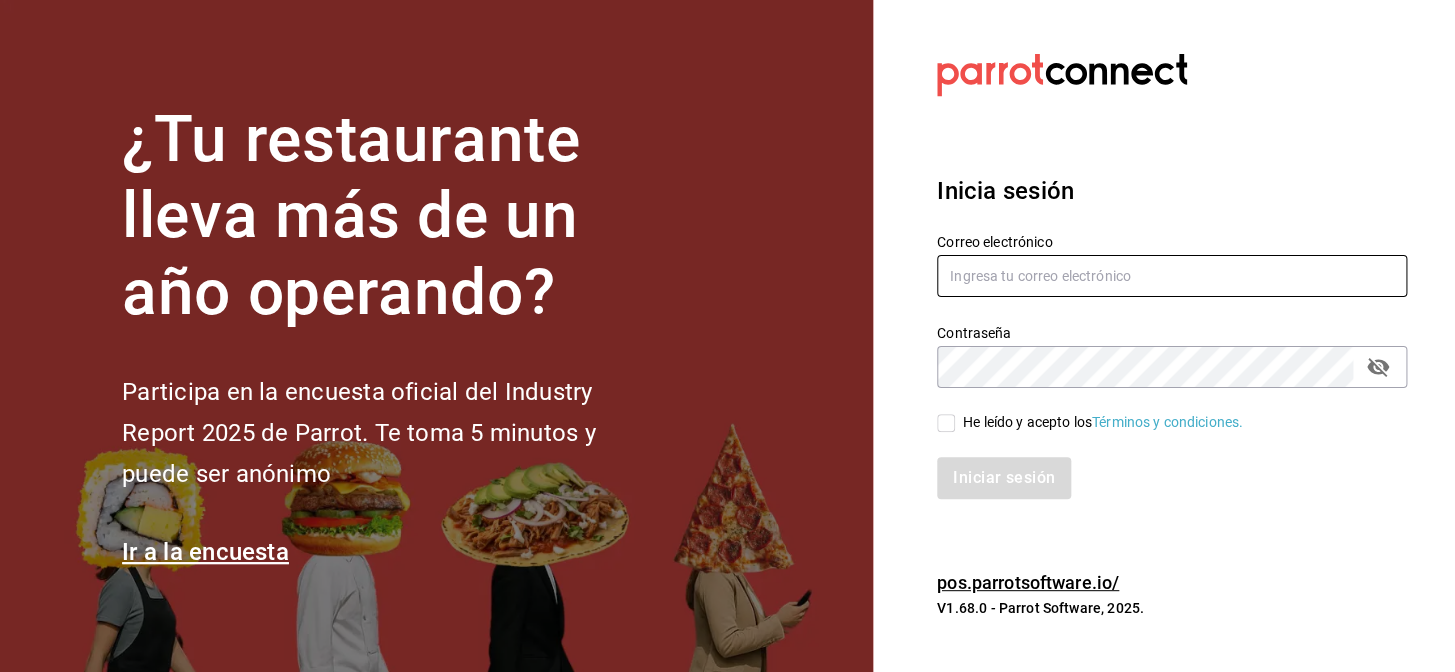 type on "[EMAIL]" 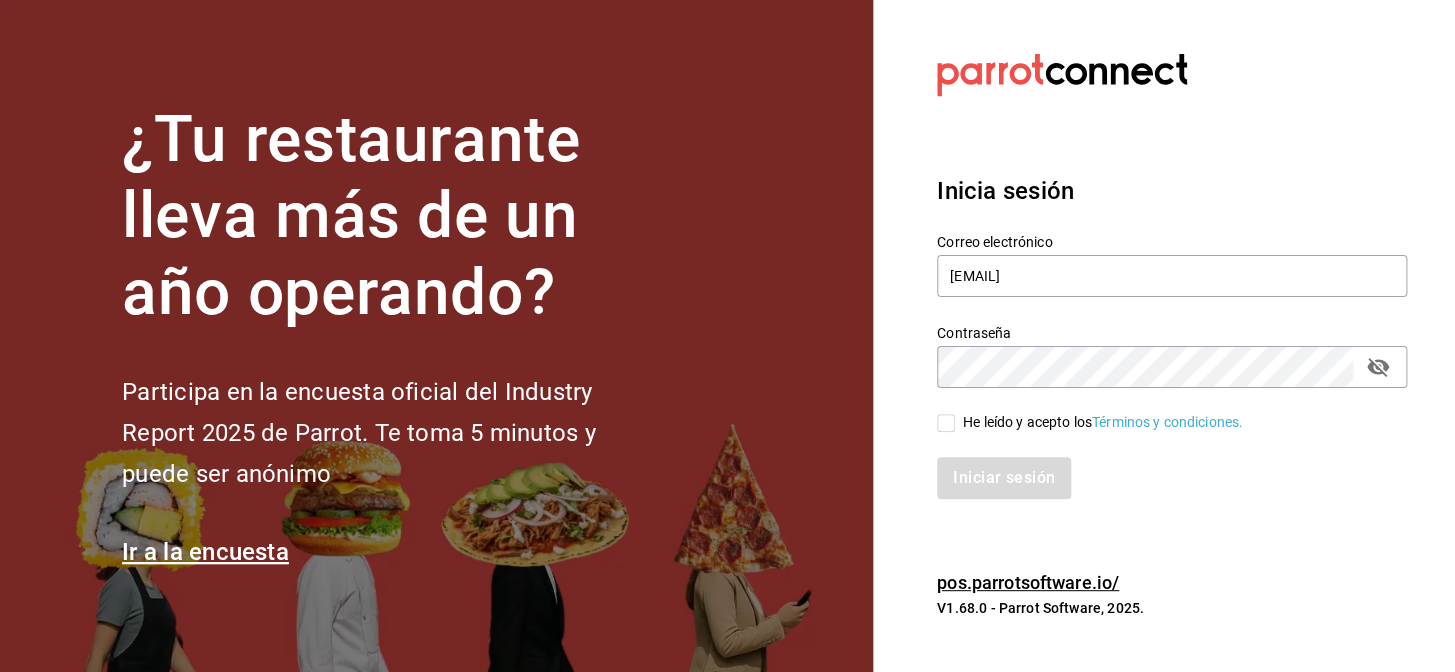 click on "Iniciar sesión" at bounding box center (1160, 466) 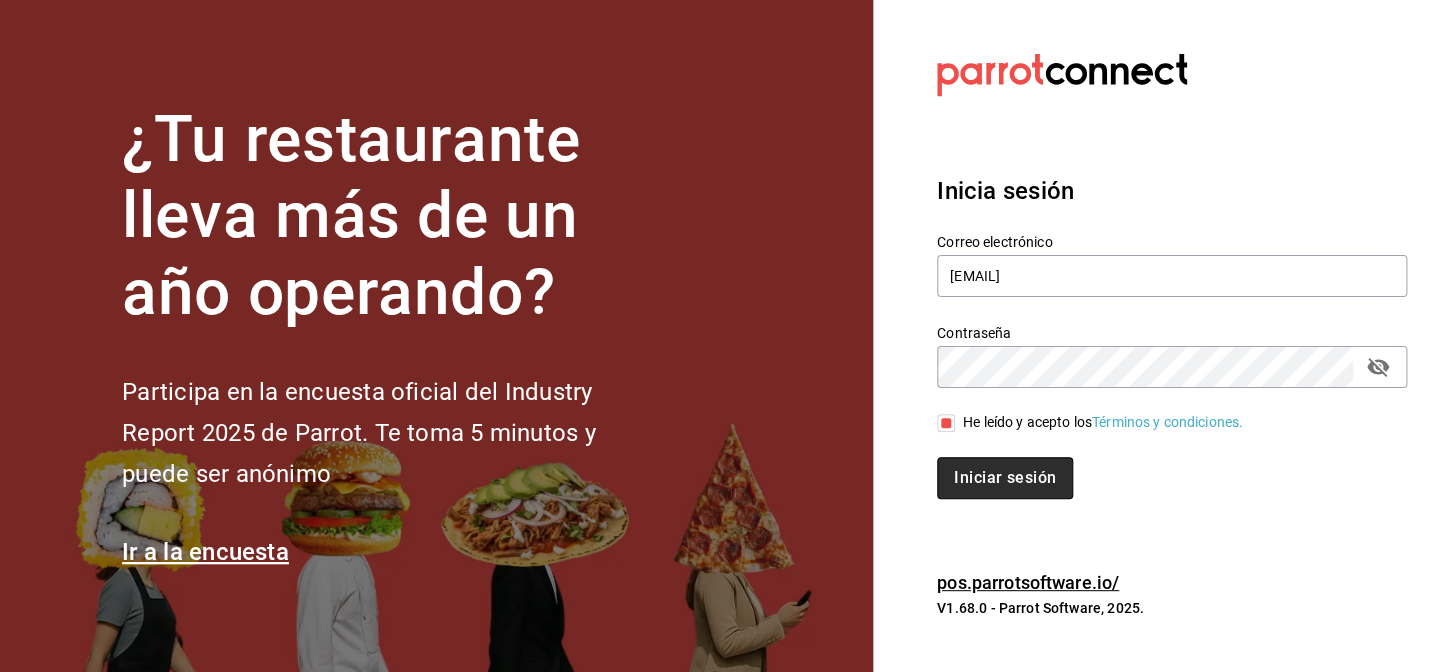 click on "Iniciar sesión" at bounding box center (1005, 478) 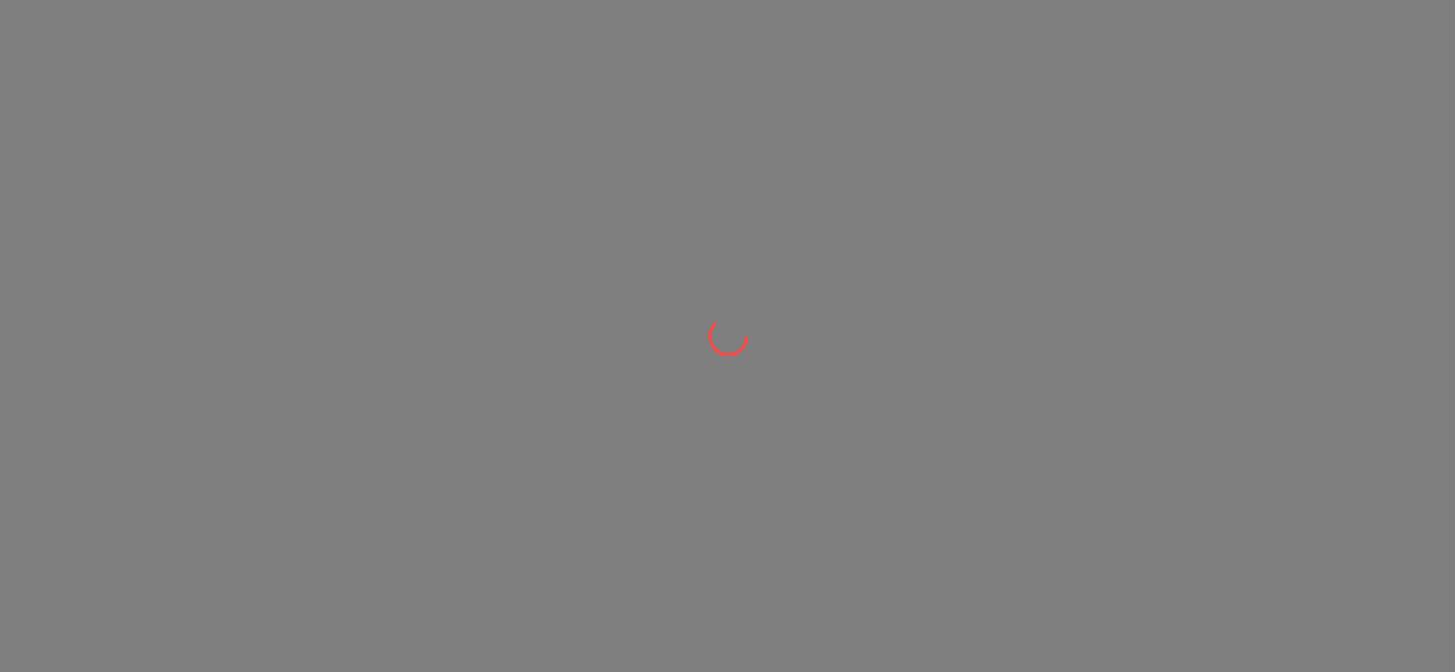 scroll, scrollTop: 0, scrollLeft: 0, axis: both 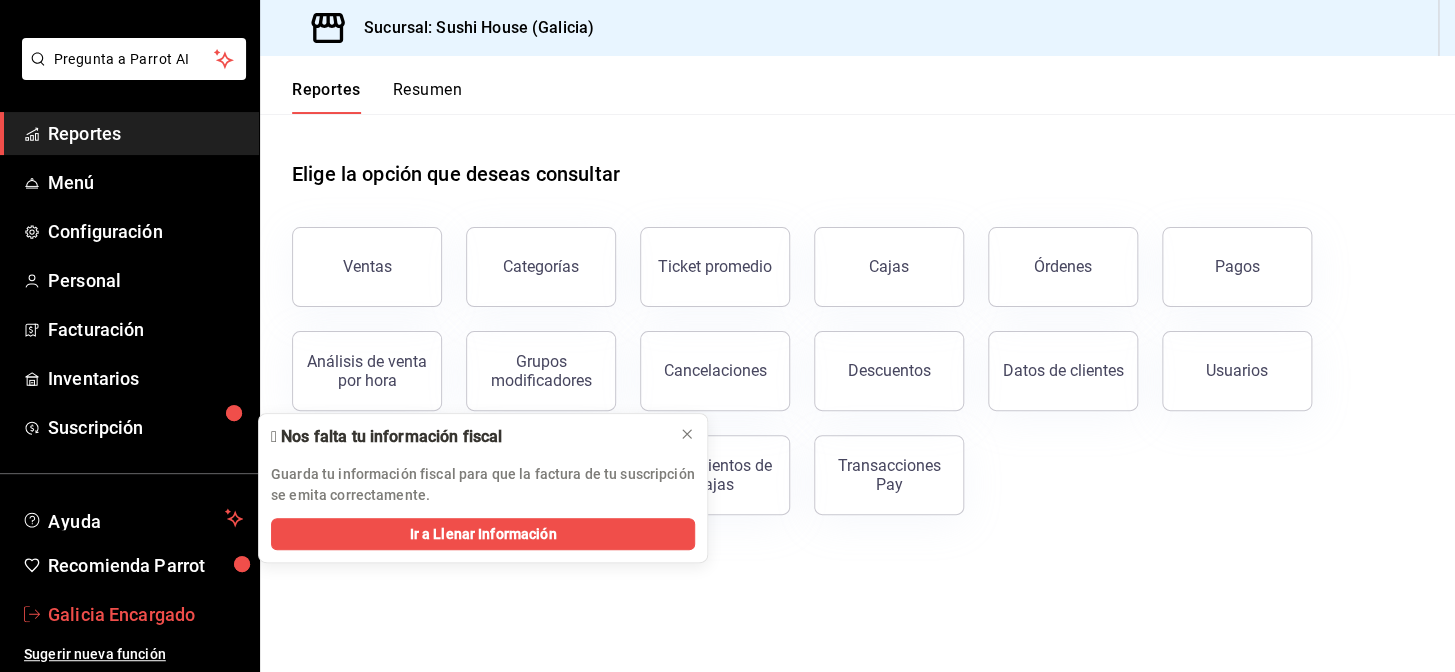 click on "Galicia Encargado" at bounding box center (145, 614) 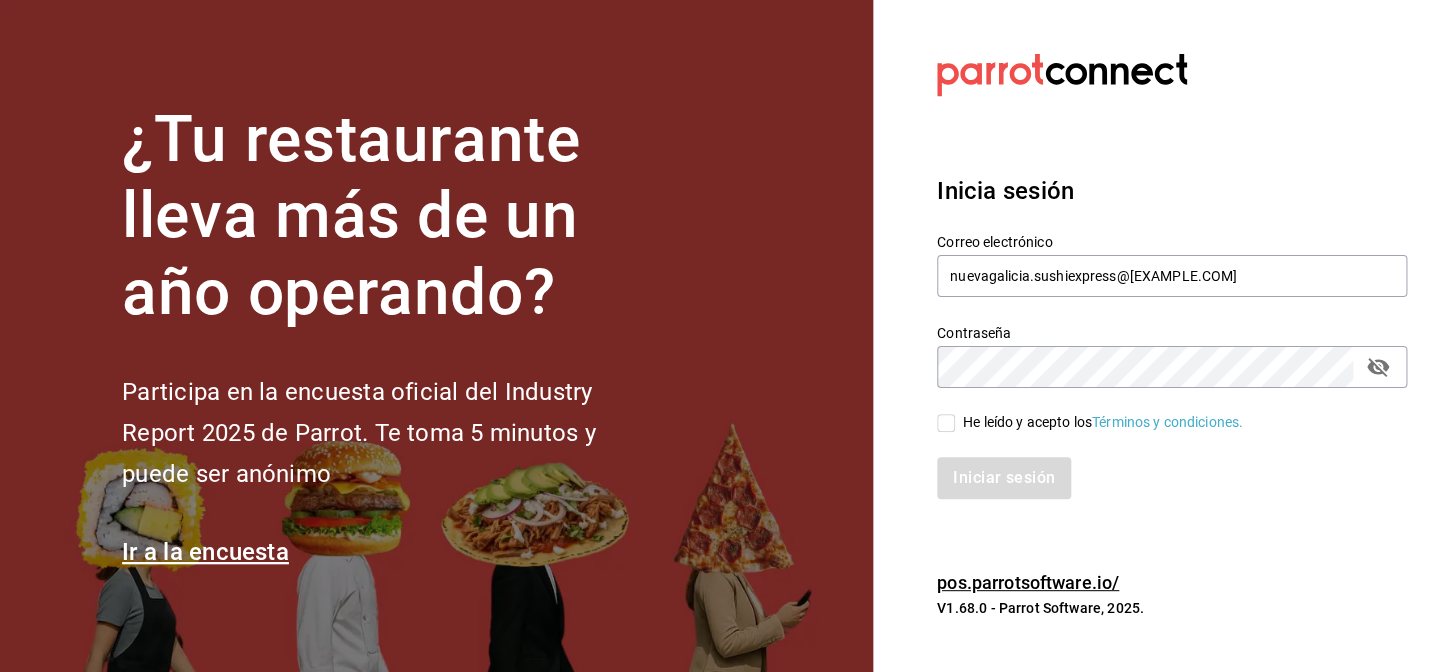 click 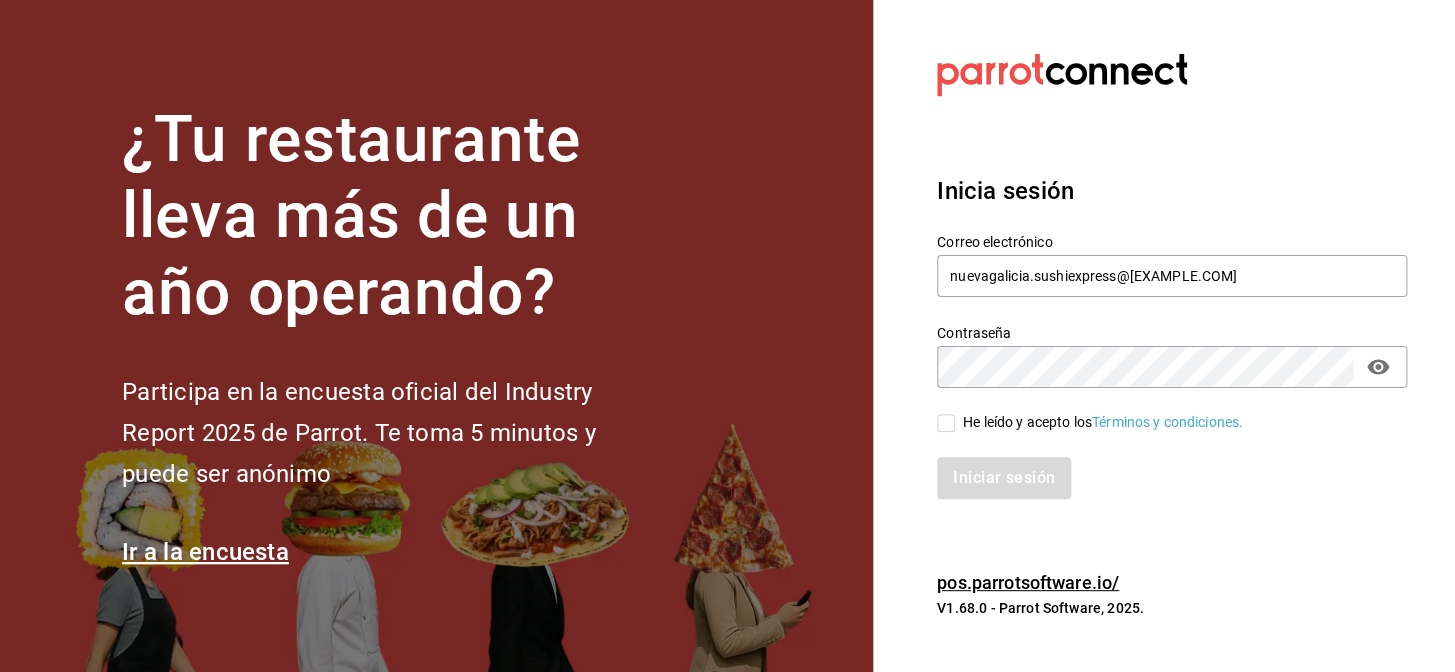 click 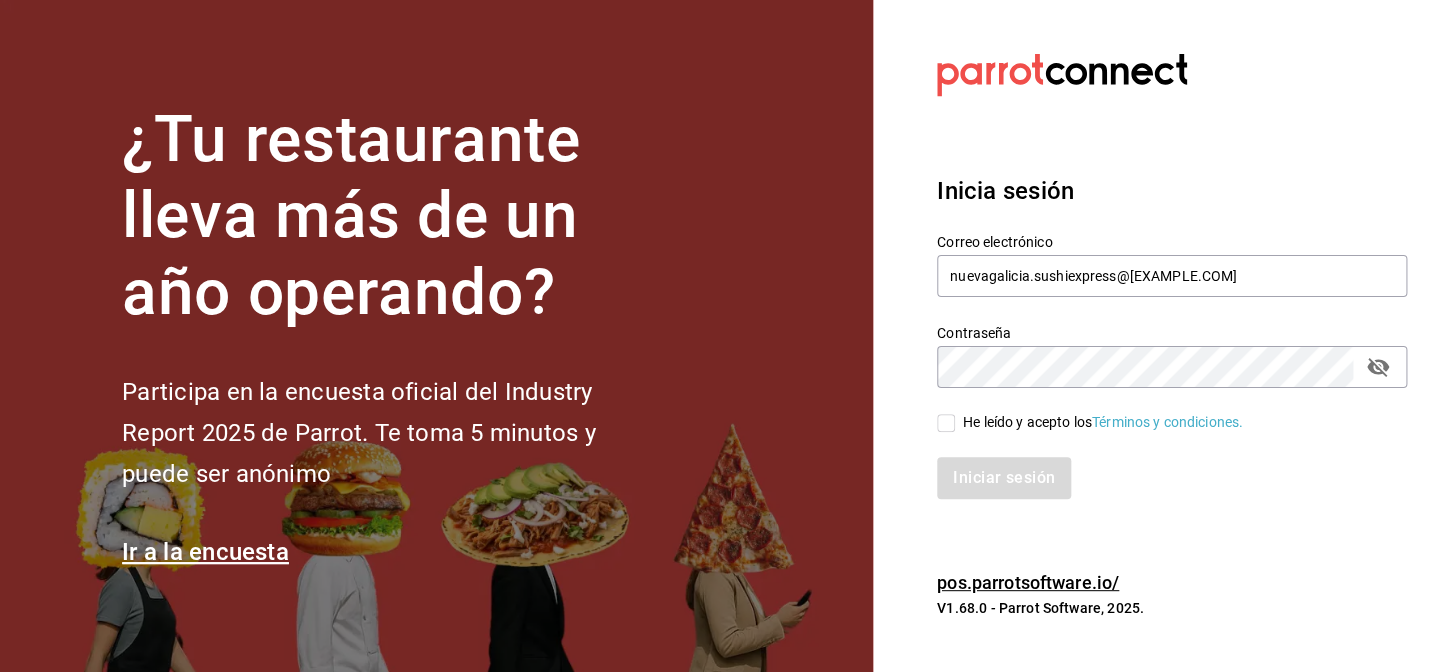 click on "He leído y acepto los  Términos y condiciones." at bounding box center (946, 423) 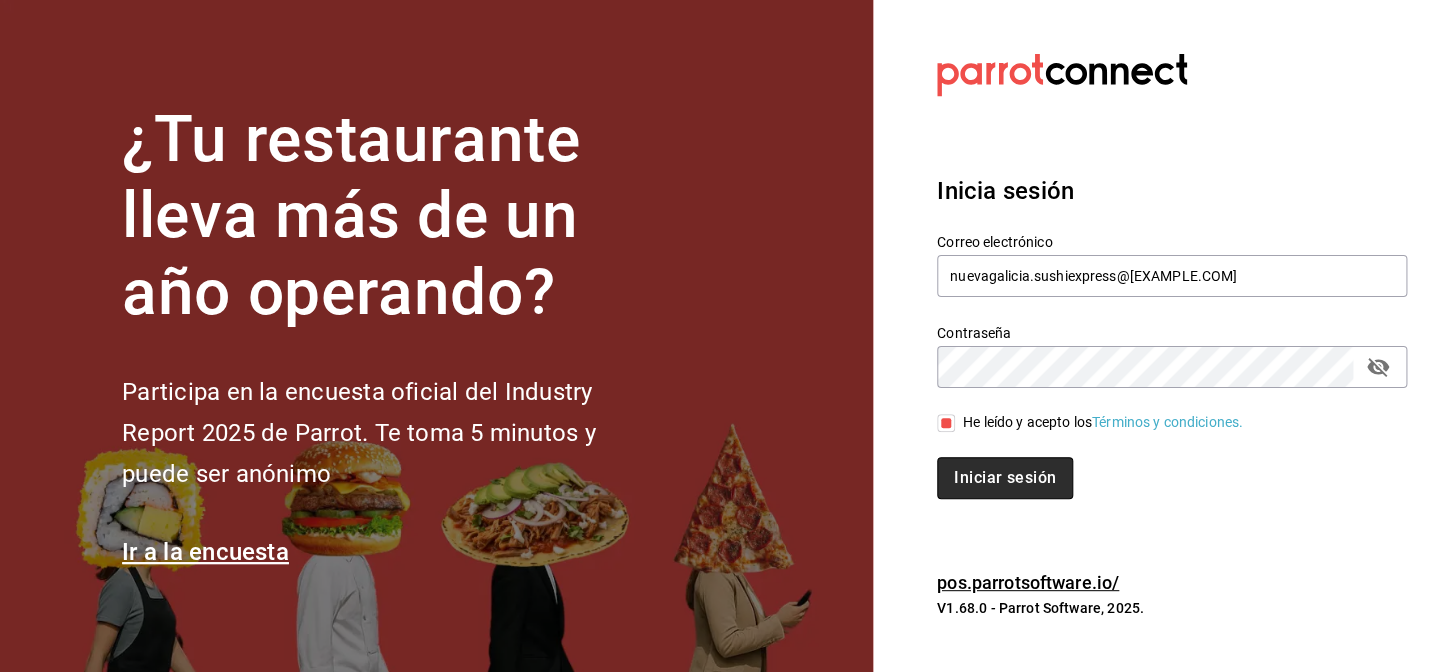 click on "Iniciar sesión" at bounding box center (1005, 478) 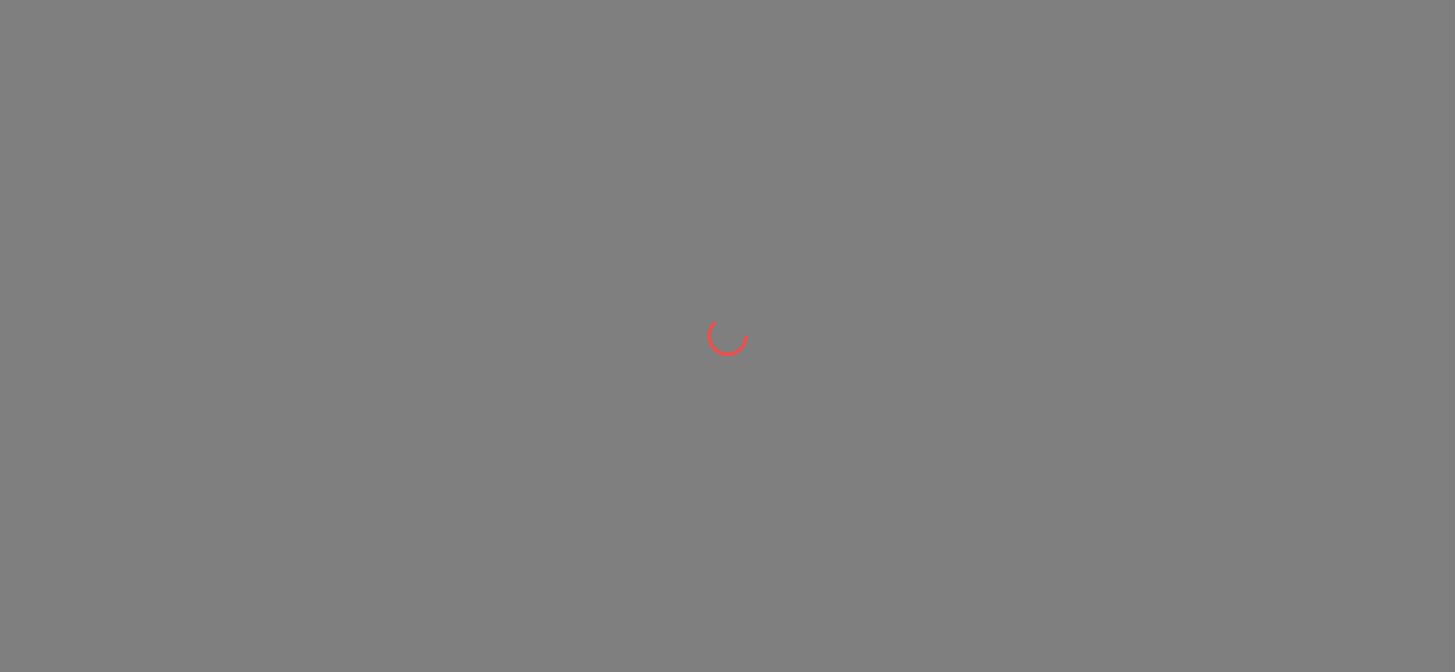 scroll, scrollTop: 0, scrollLeft: 0, axis: both 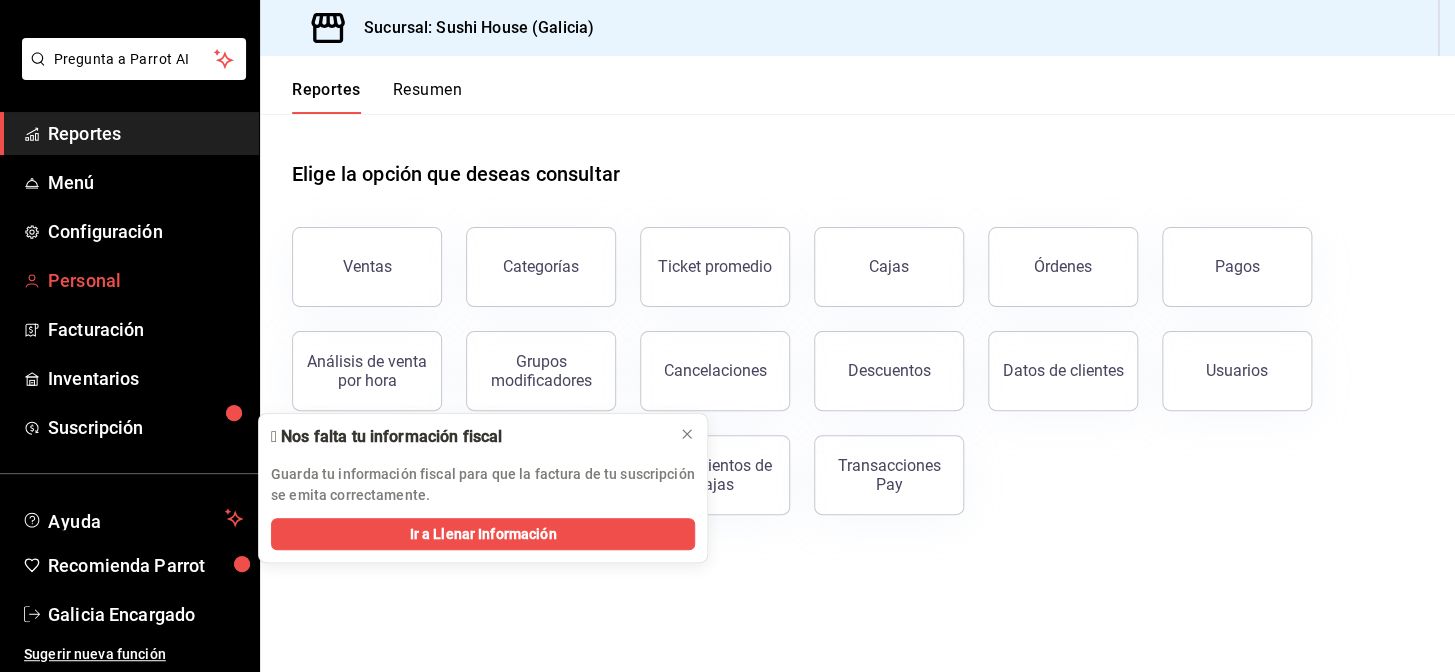 click on "Personal" at bounding box center [145, 280] 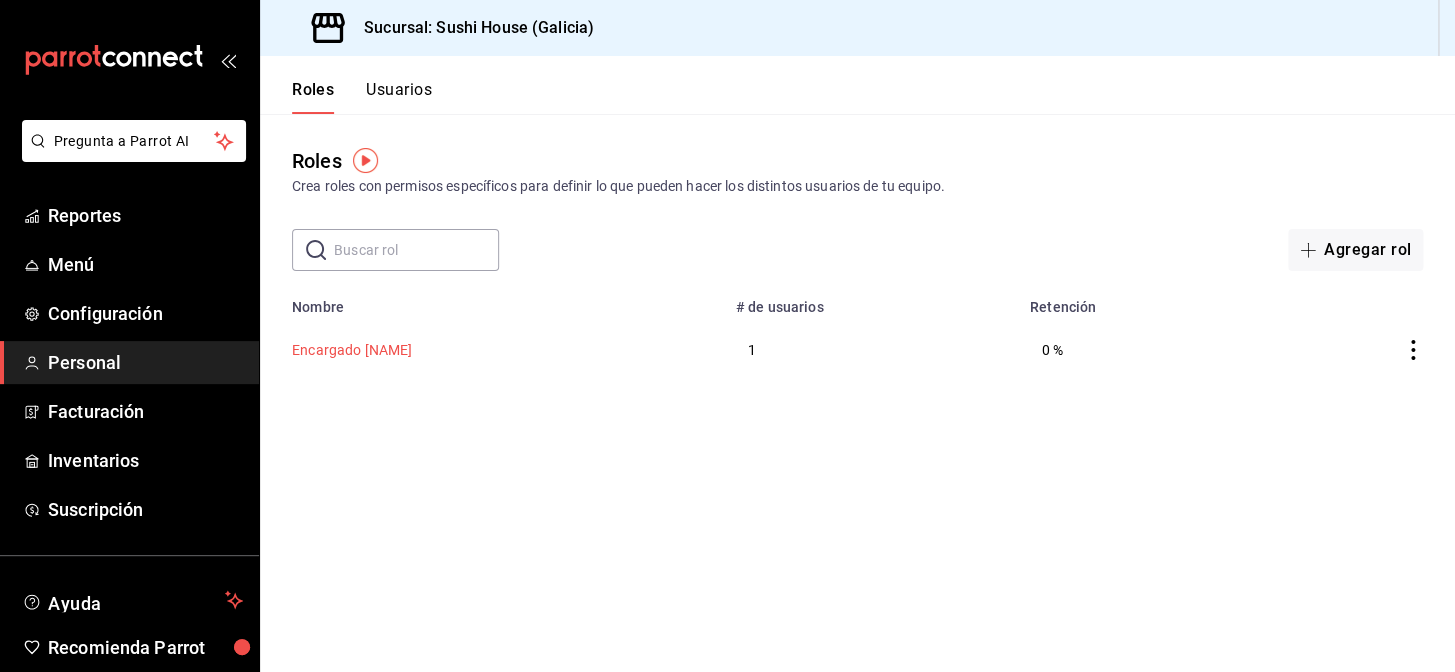 click on "Encargado GAL" at bounding box center [352, 350] 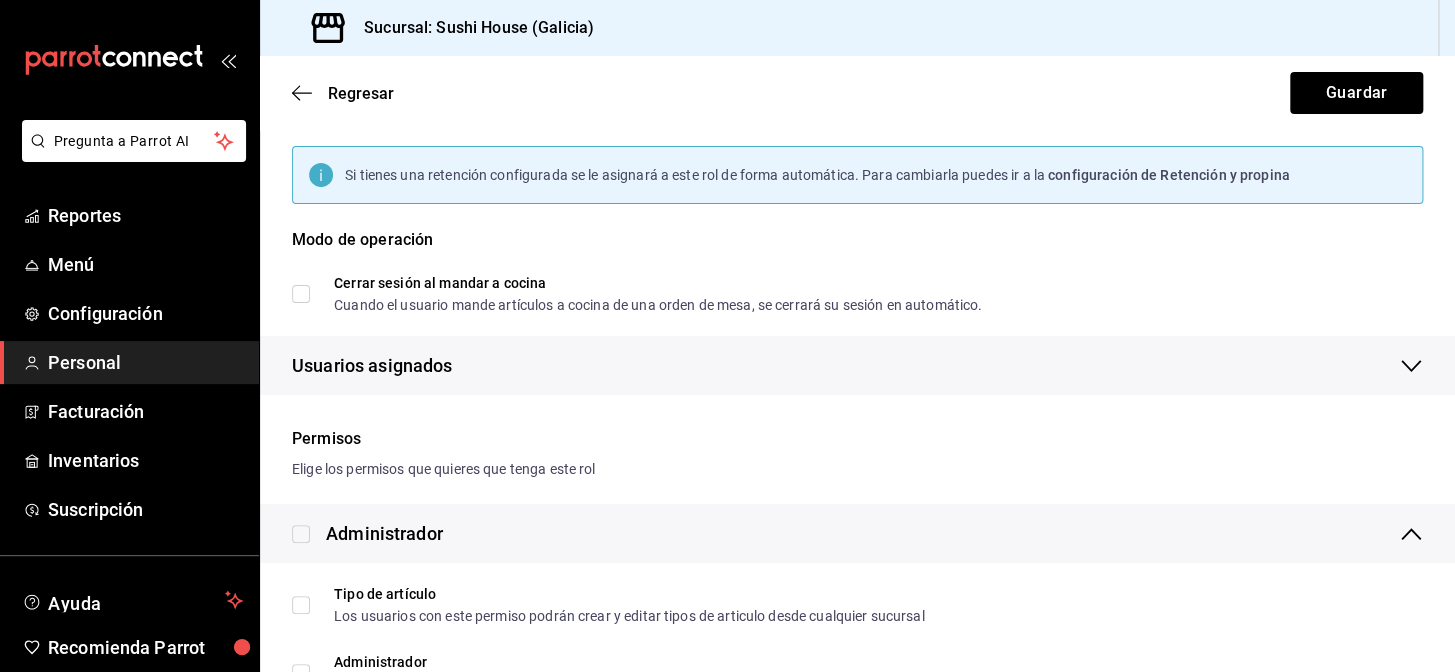 scroll, scrollTop: 0, scrollLeft: 0, axis: both 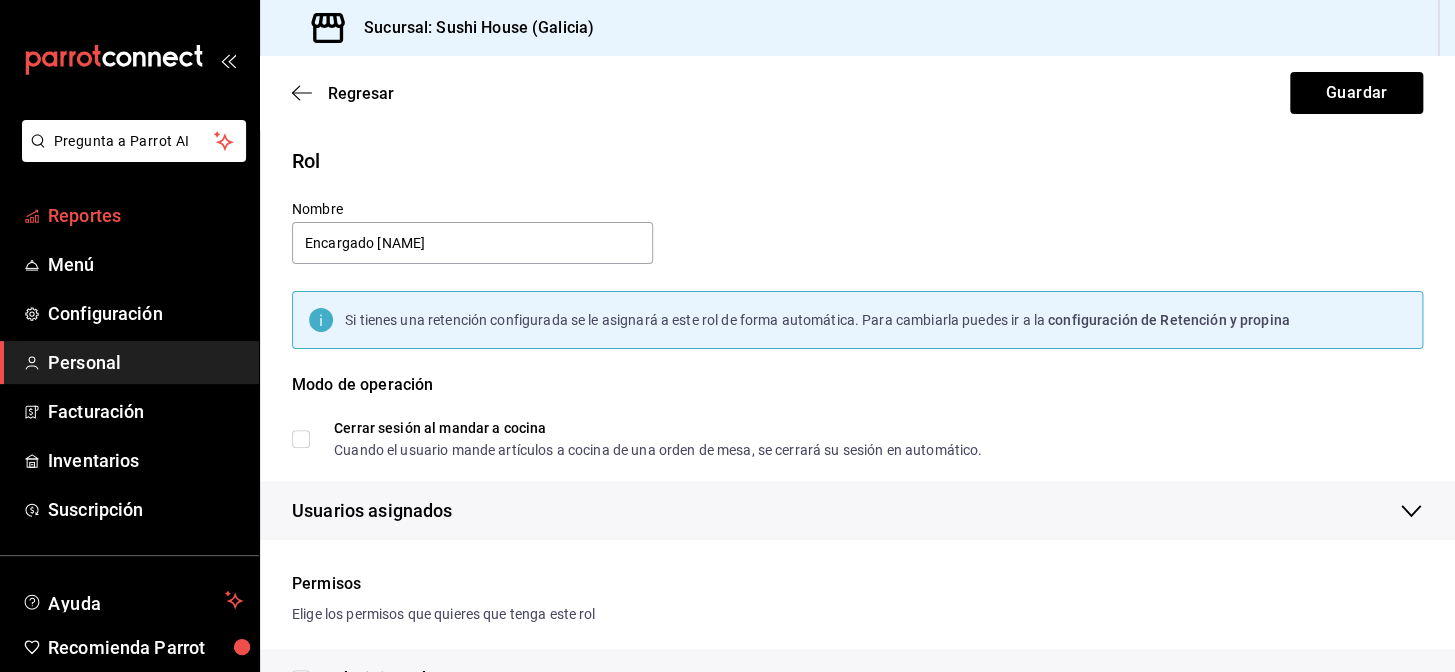click on "Reportes" at bounding box center [145, 215] 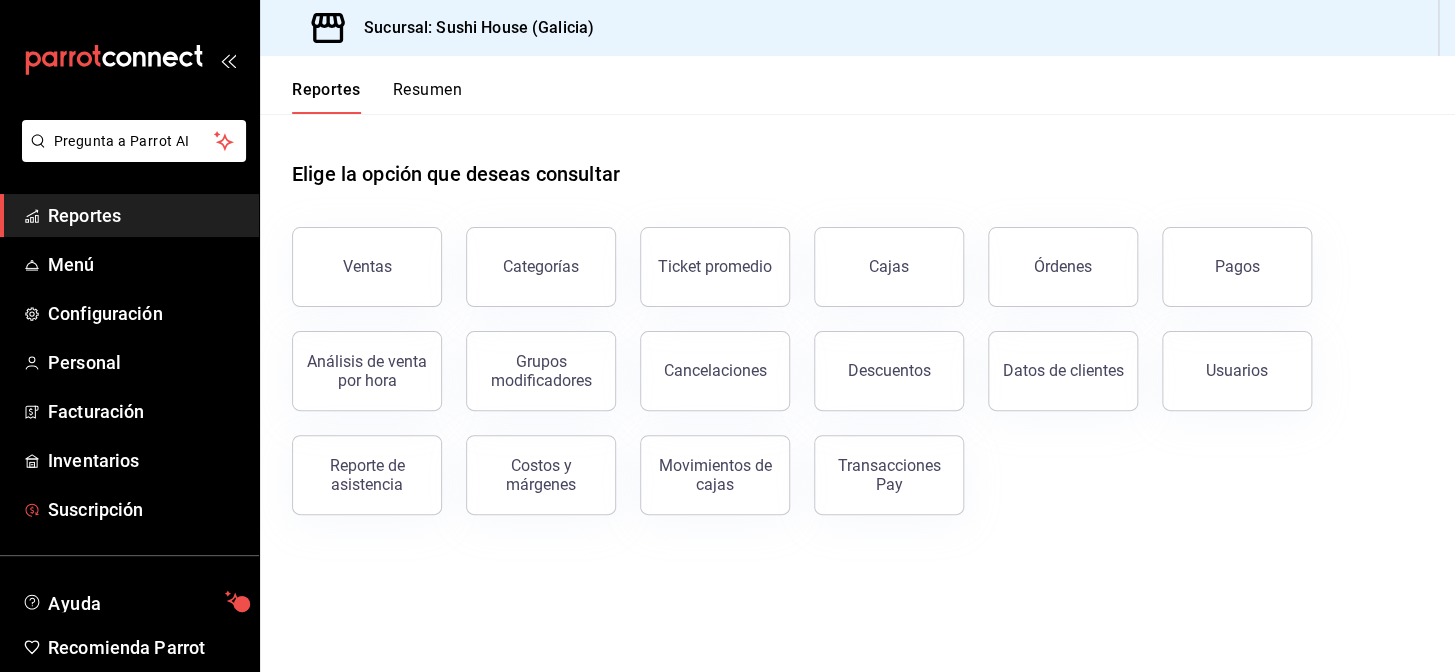 scroll, scrollTop: 82, scrollLeft: 0, axis: vertical 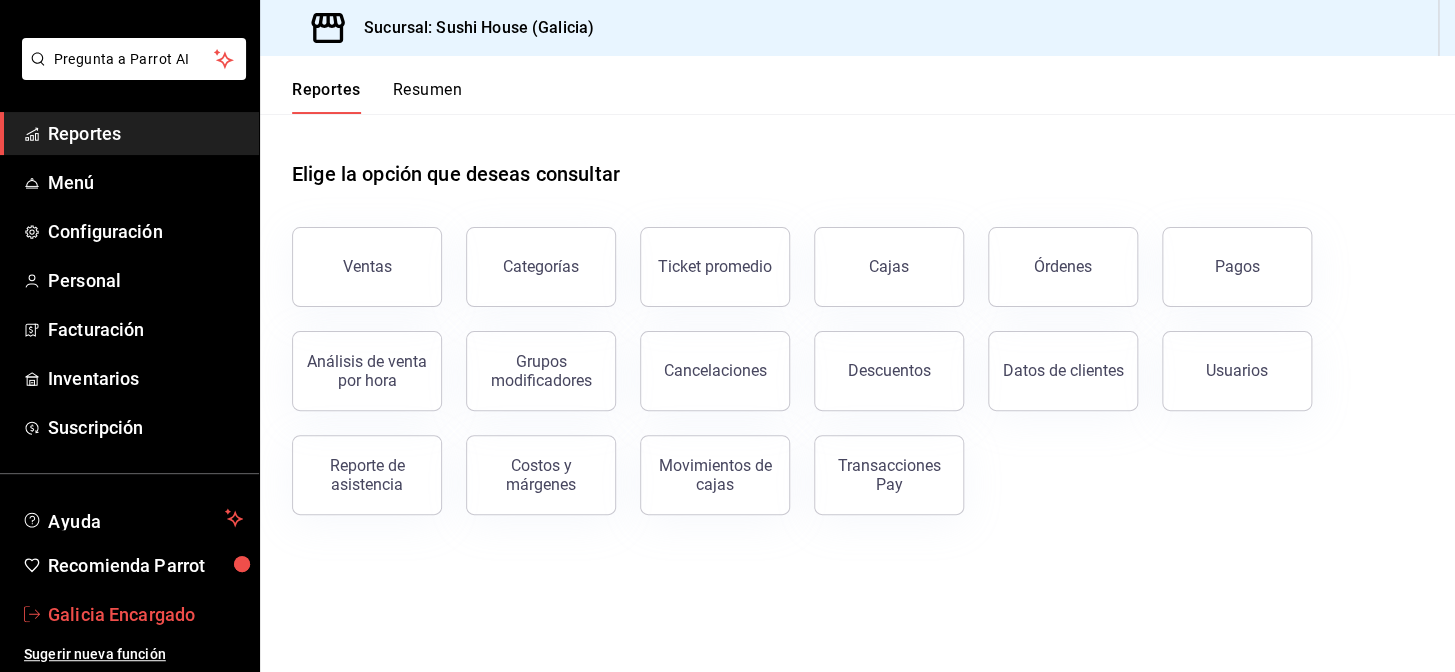 click on "Galicia Encargado" at bounding box center (145, 614) 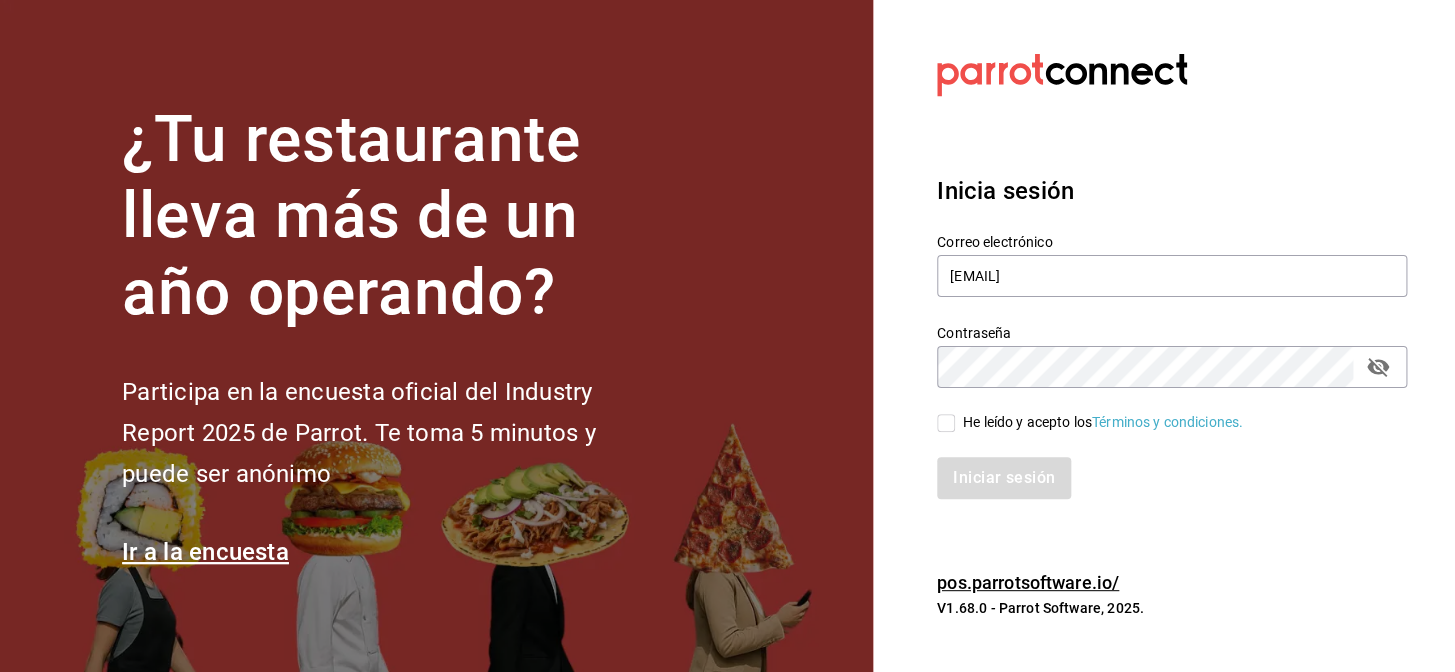 click on "He leído y acepto los  Términos y condiciones." at bounding box center (946, 423) 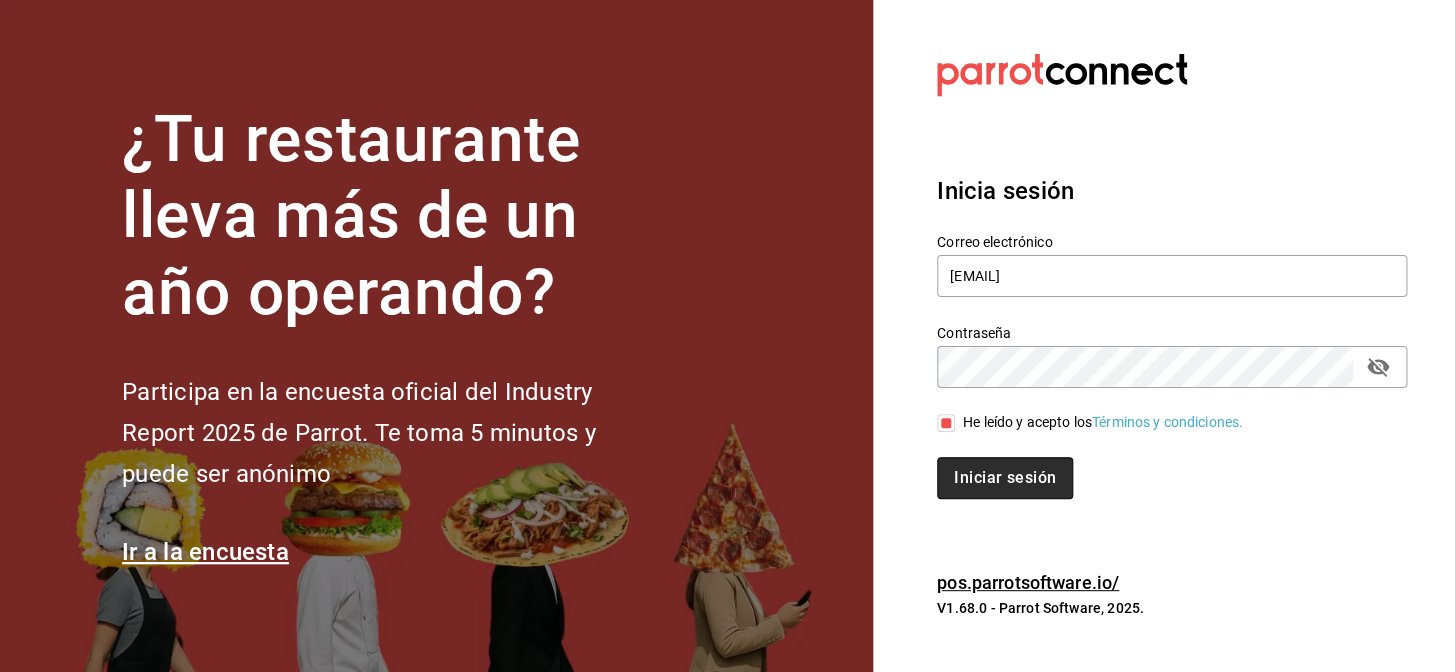 click on "Iniciar sesión" at bounding box center (1005, 478) 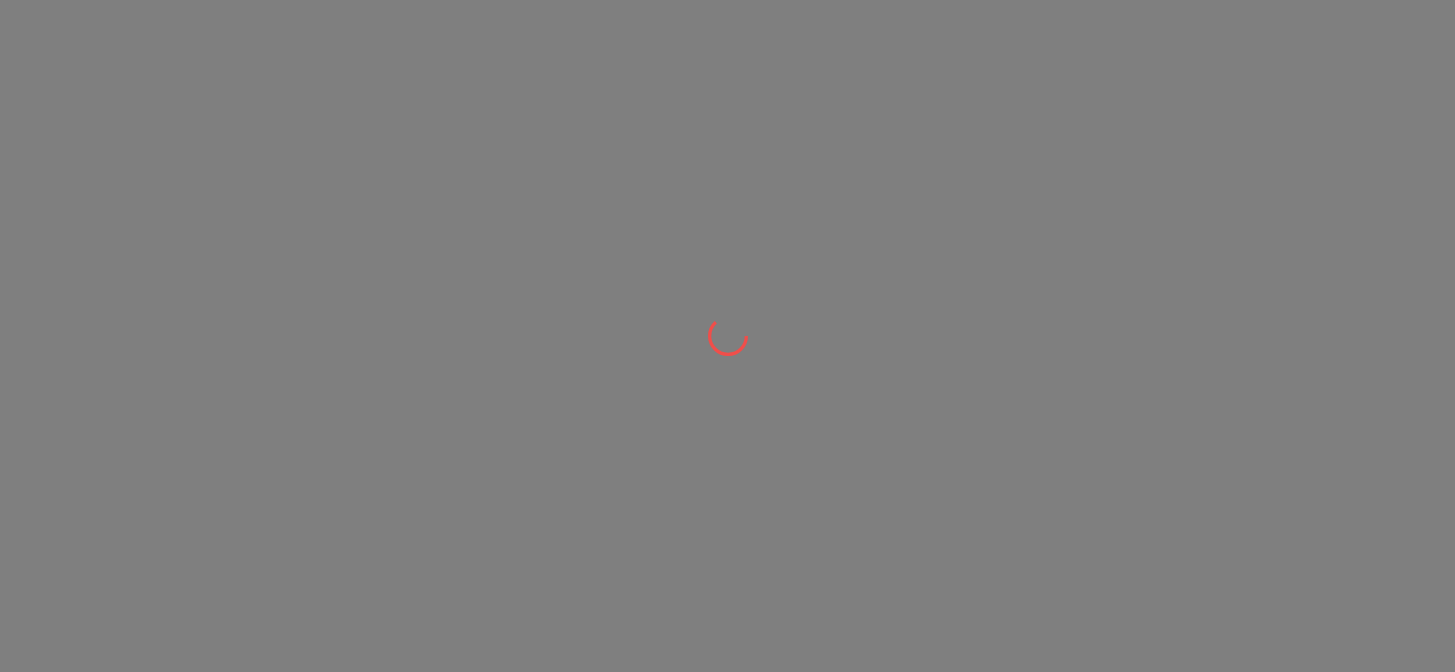 scroll, scrollTop: 0, scrollLeft: 0, axis: both 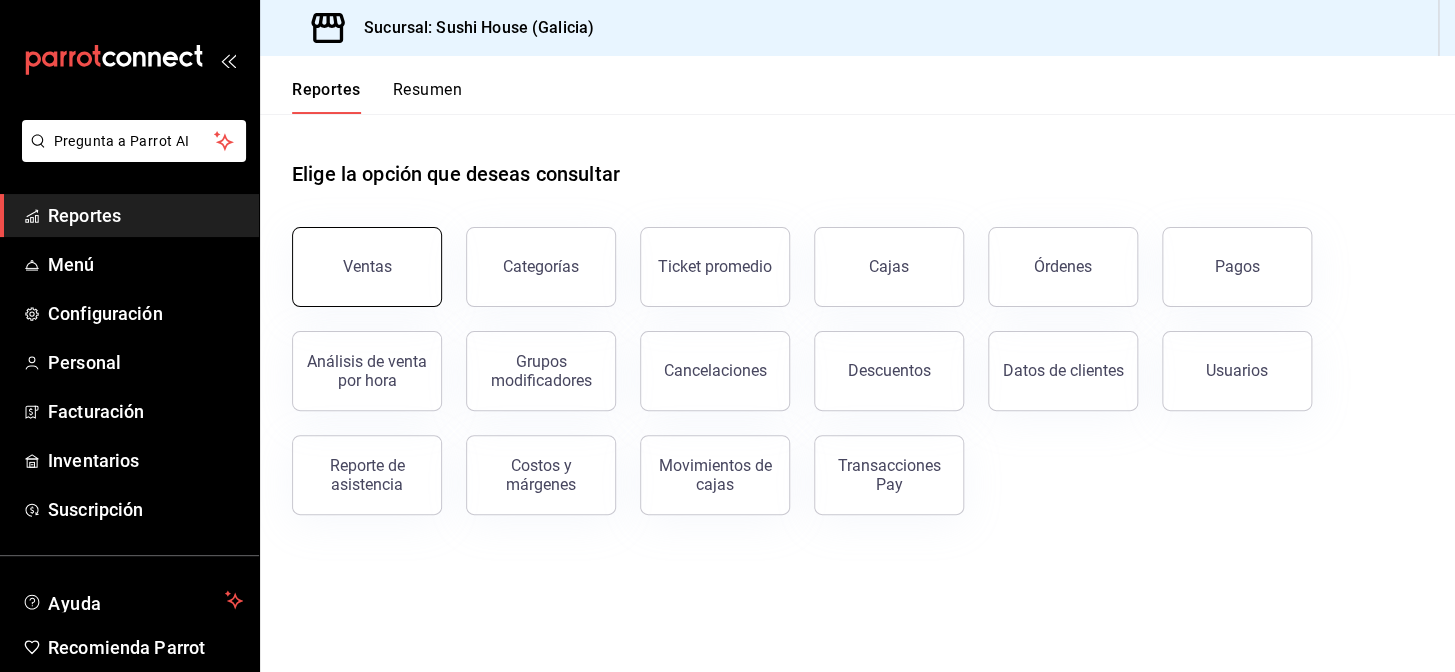 click on "Ventas" at bounding box center (367, 267) 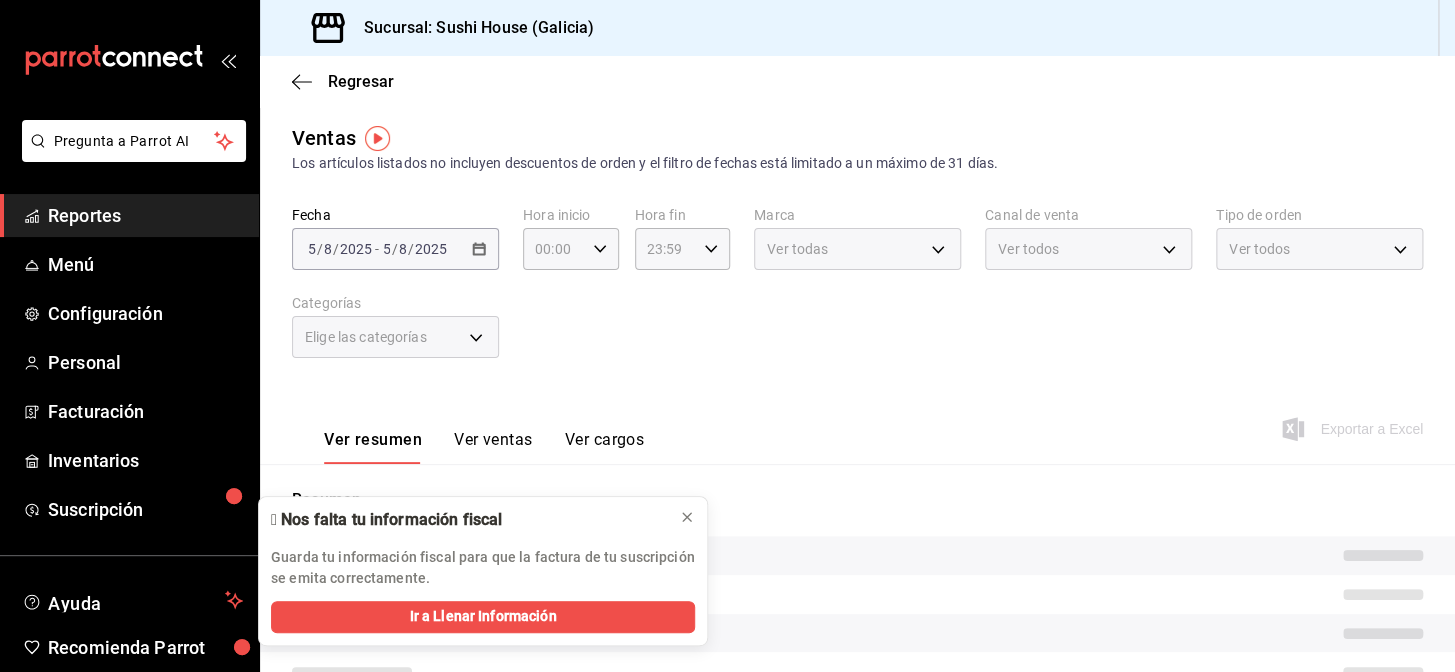 click on "Reportes" at bounding box center (145, 215) 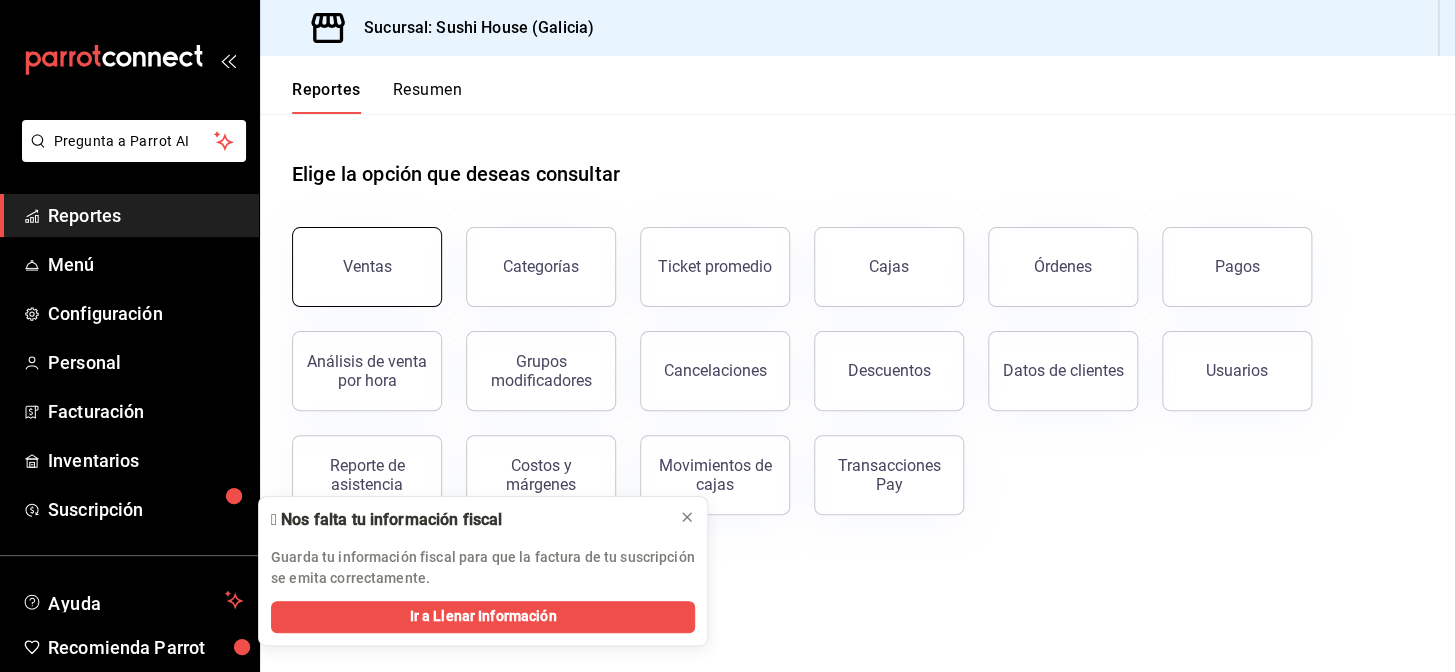 click on "Ventas" at bounding box center (367, 267) 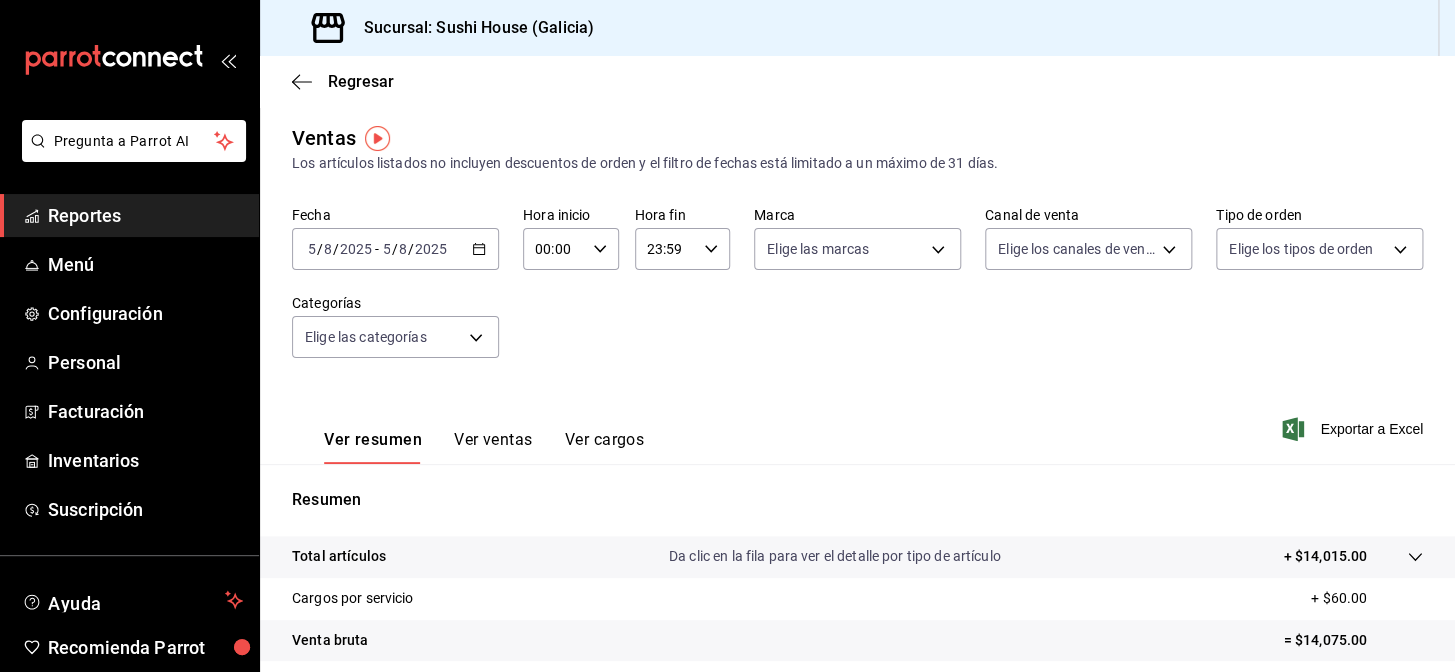 click on "Reportes" at bounding box center (145, 215) 